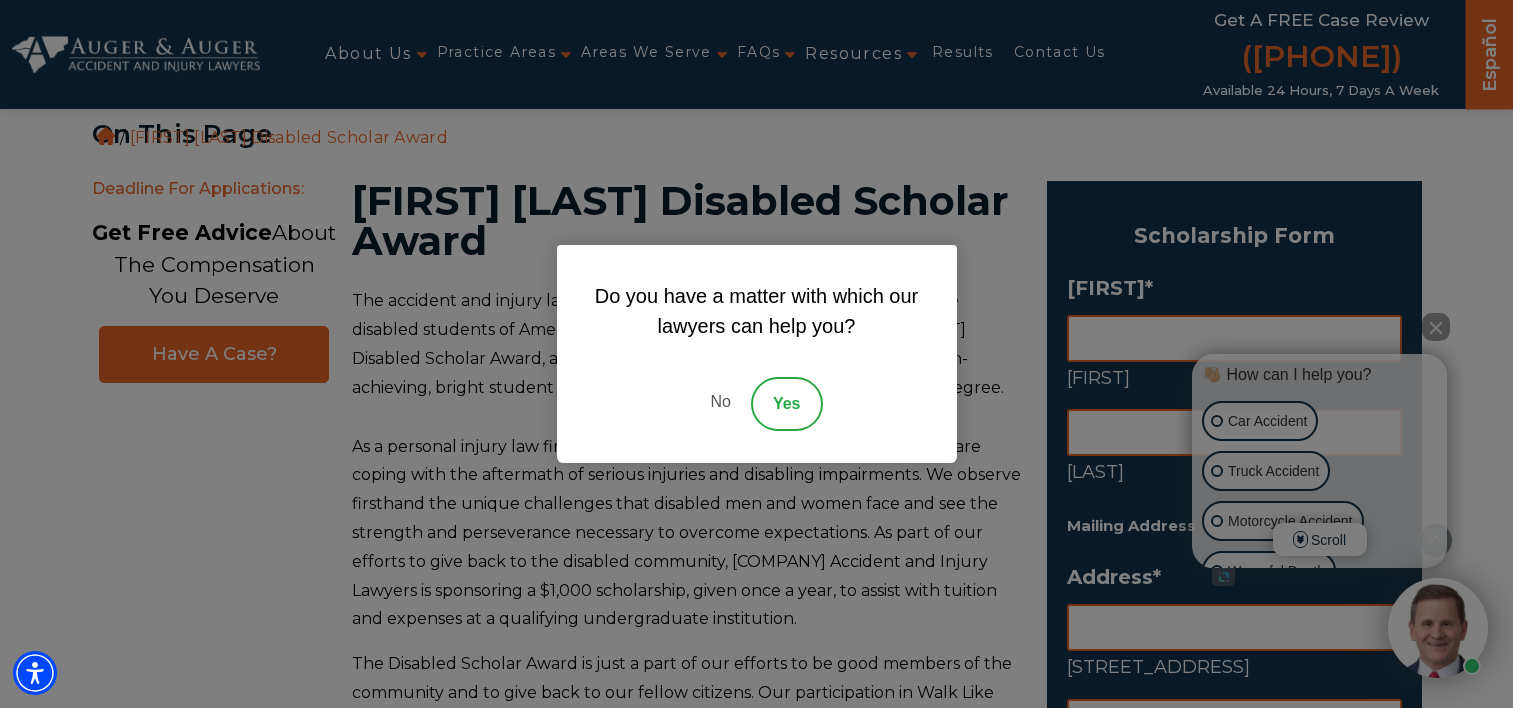 scroll, scrollTop: 904, scrollLeft: 0, axis: vertical 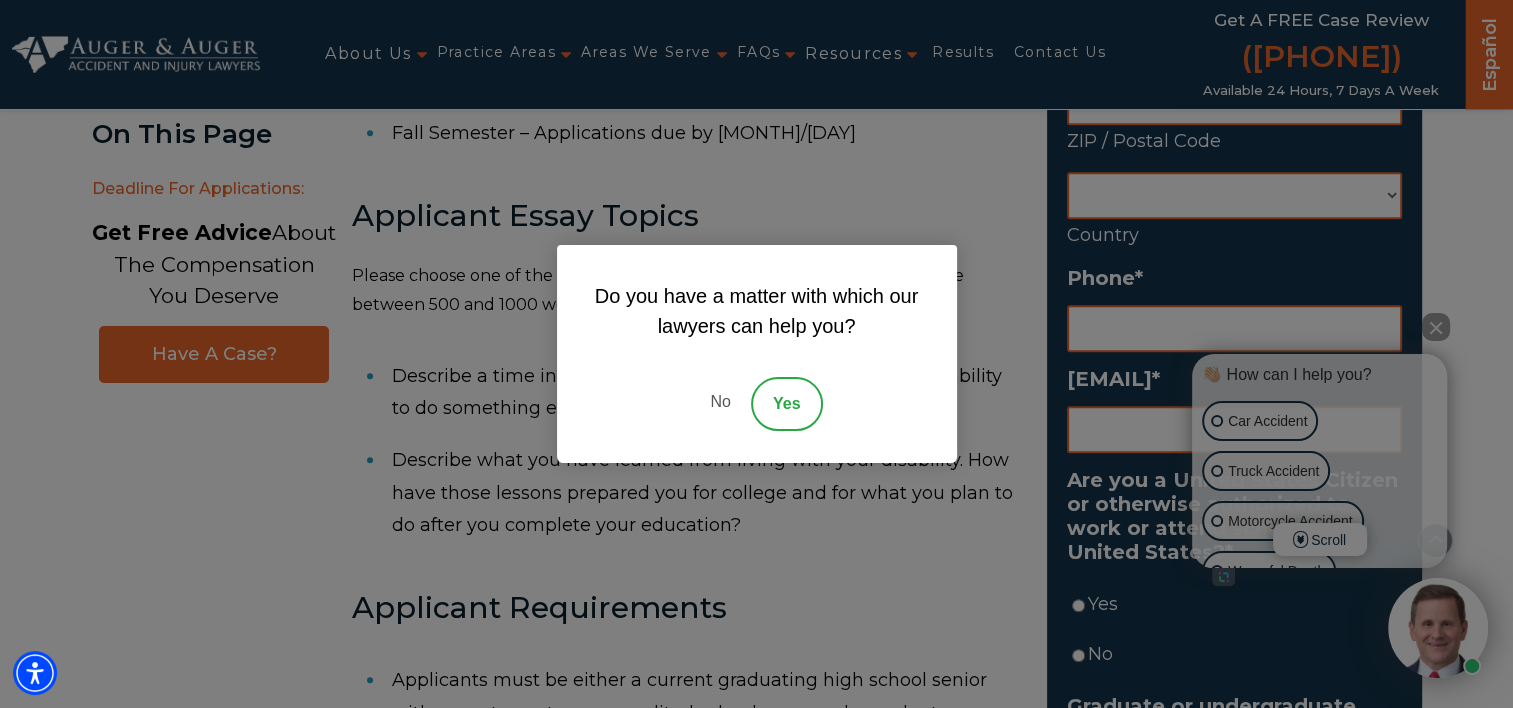click on "Do you have a matter with which our lawyers can help you?
No
Yes" at bounding box center (756, 354) 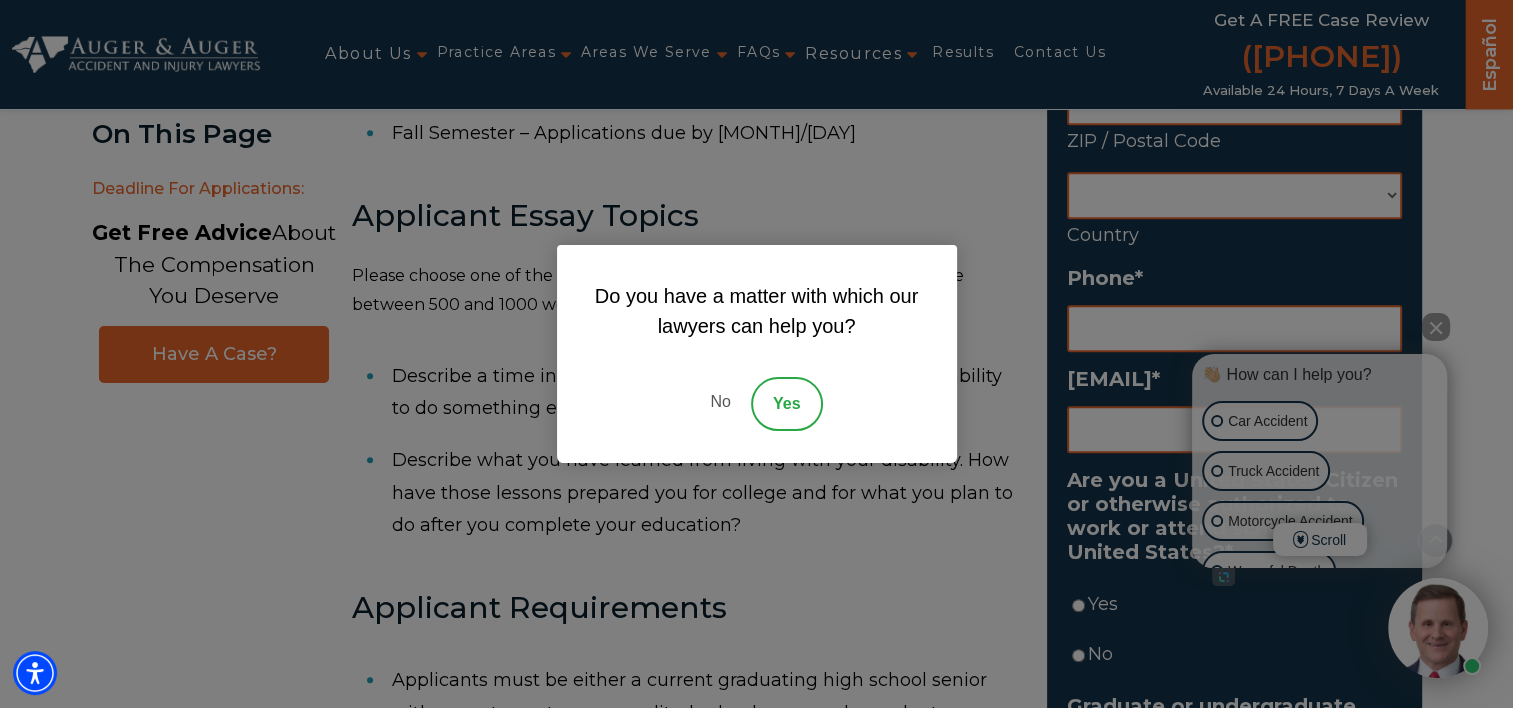 click on "No" at bounding box center (720, 404) 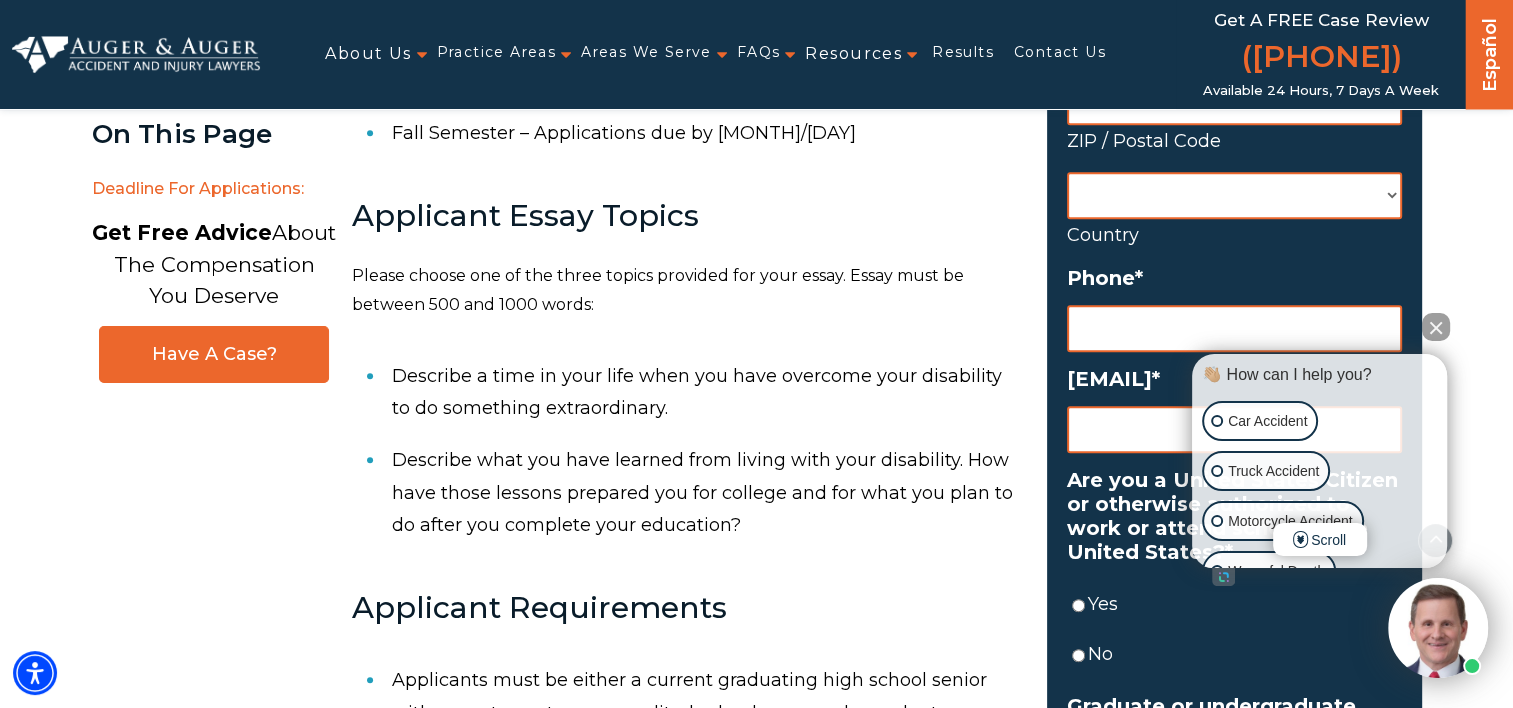 click at bounding box center [1436, 327] 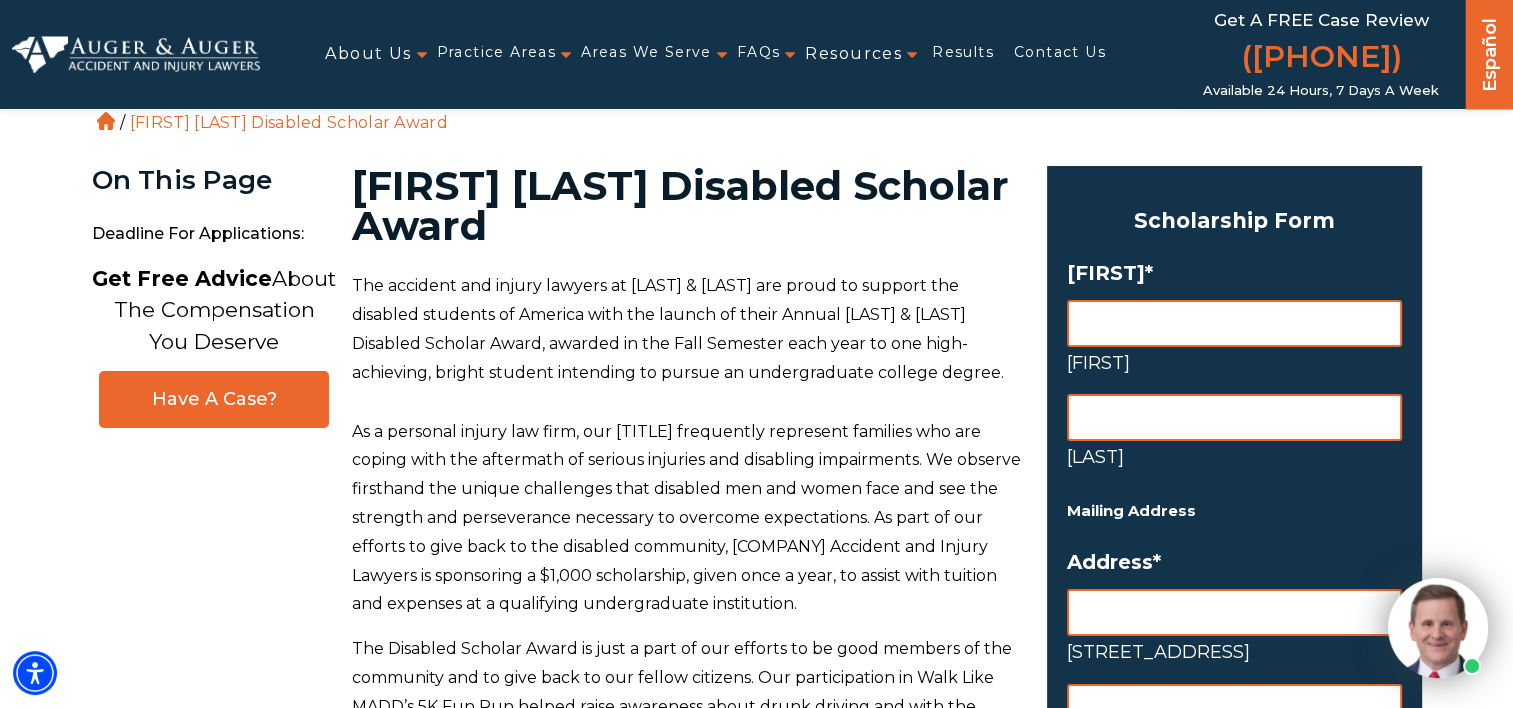 scroll, scrollTop: 0, scrollLeft: 0, axis: both 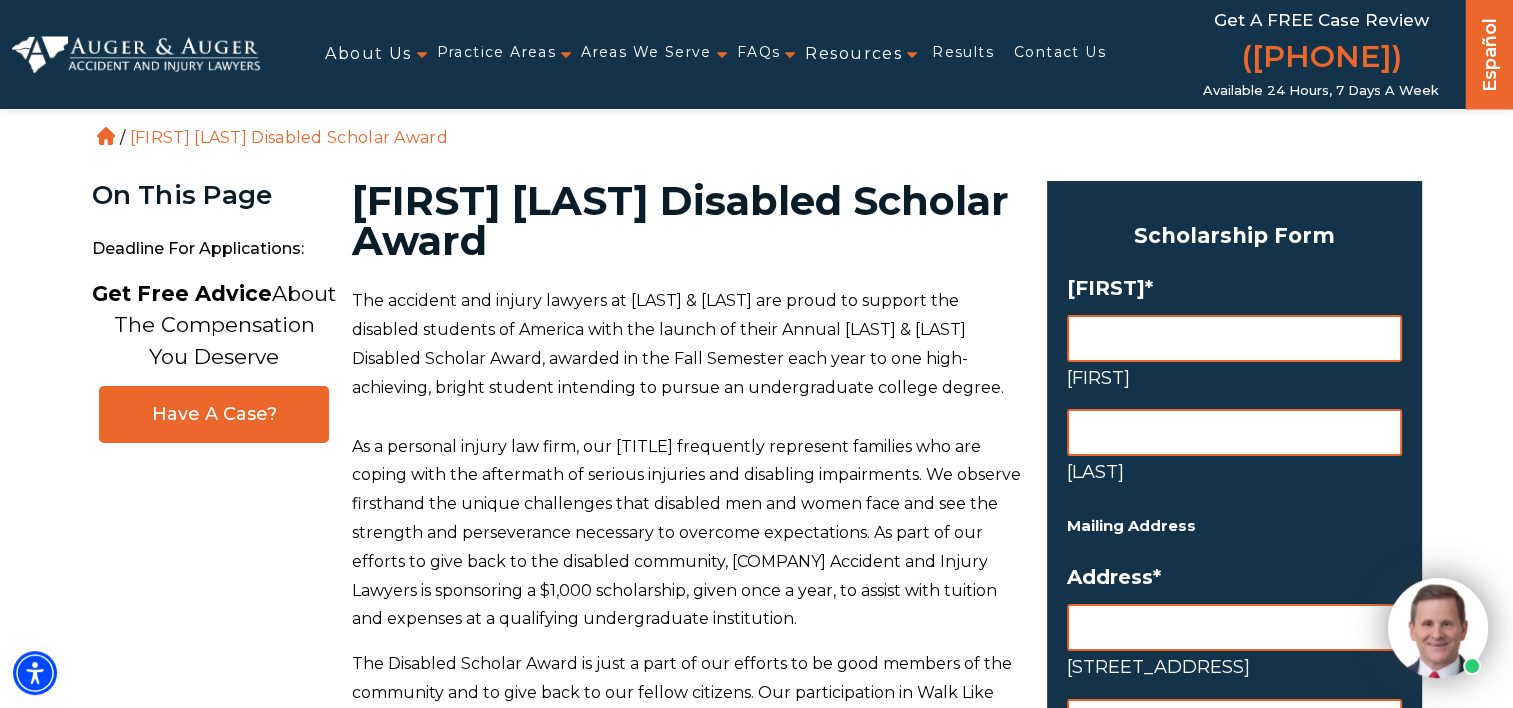 click on "[FIRST]         [LAST]" at bounding box center [1234, 382] 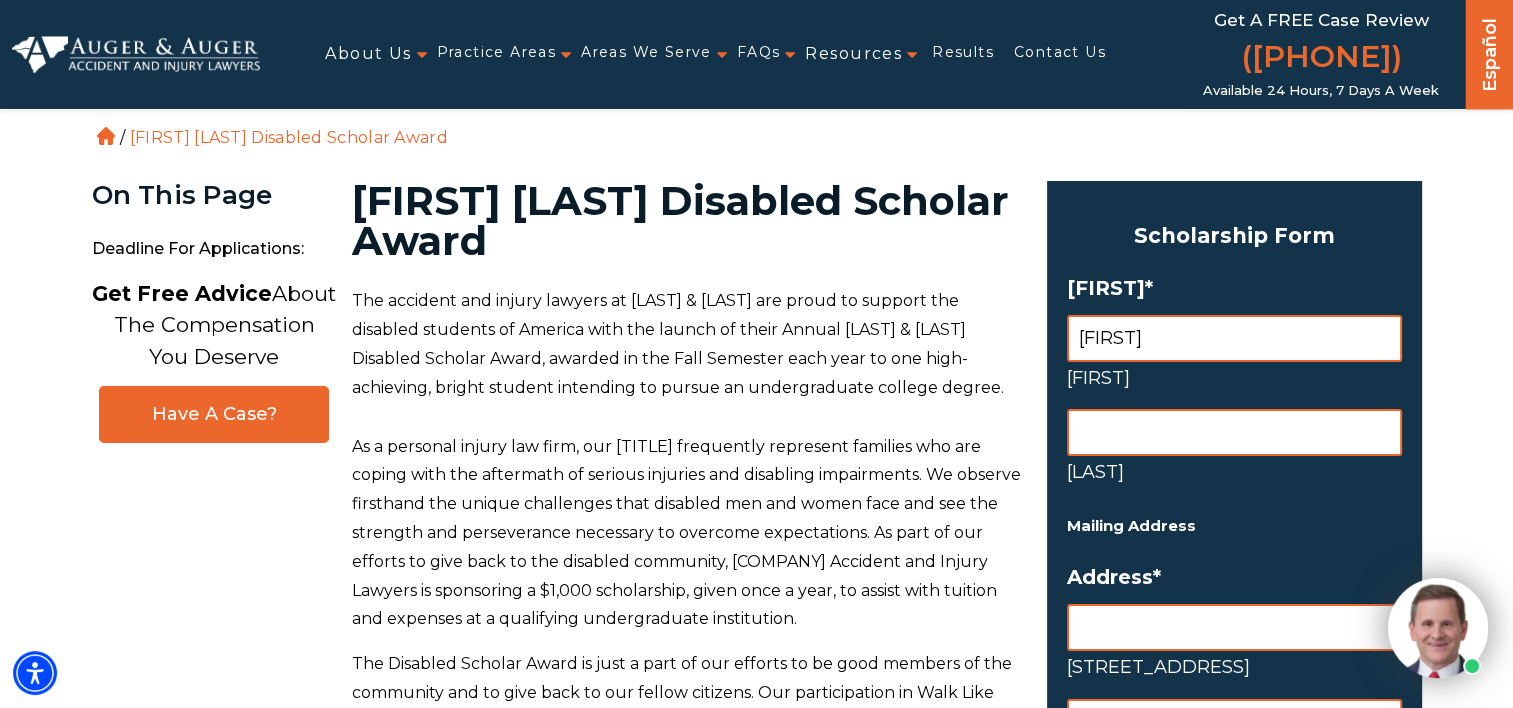 type on "[CITY]" 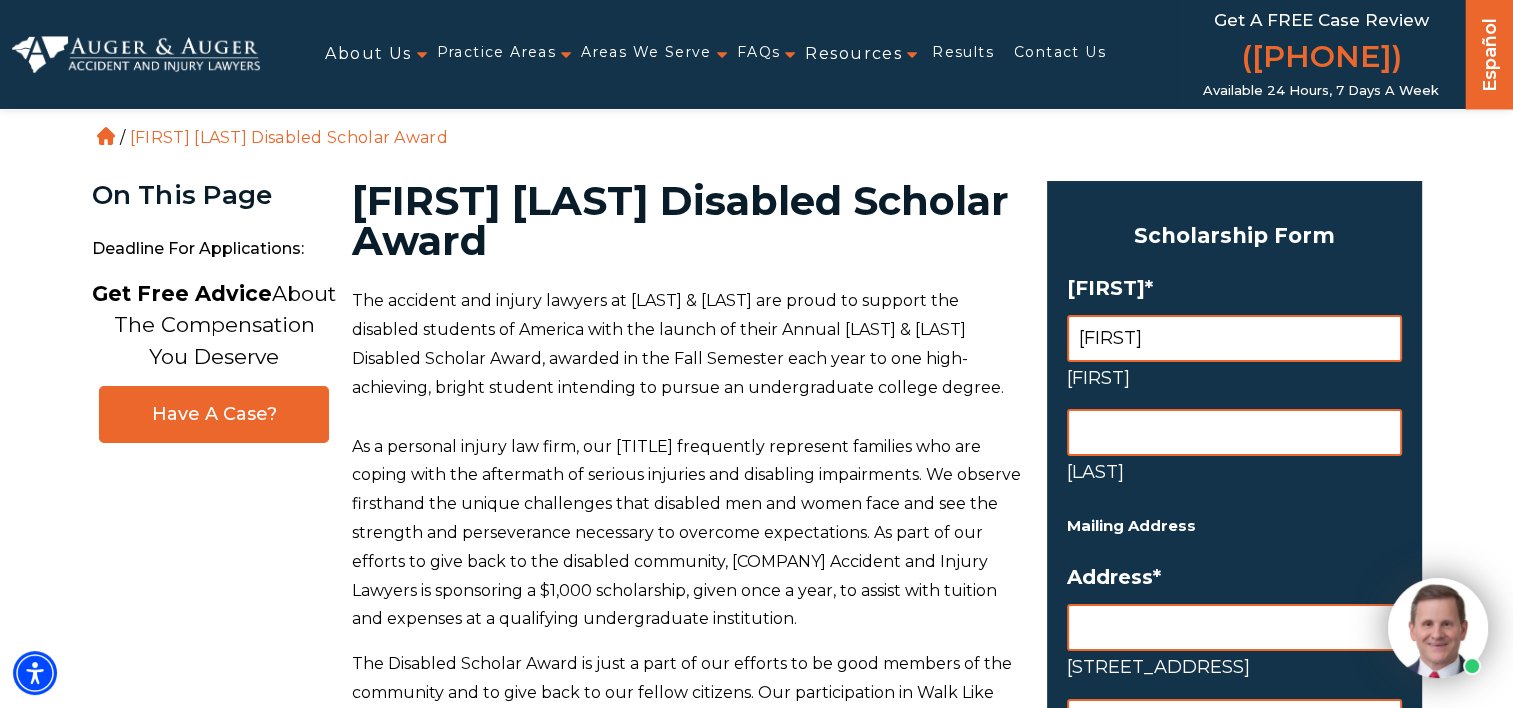 type on "[LAST]" 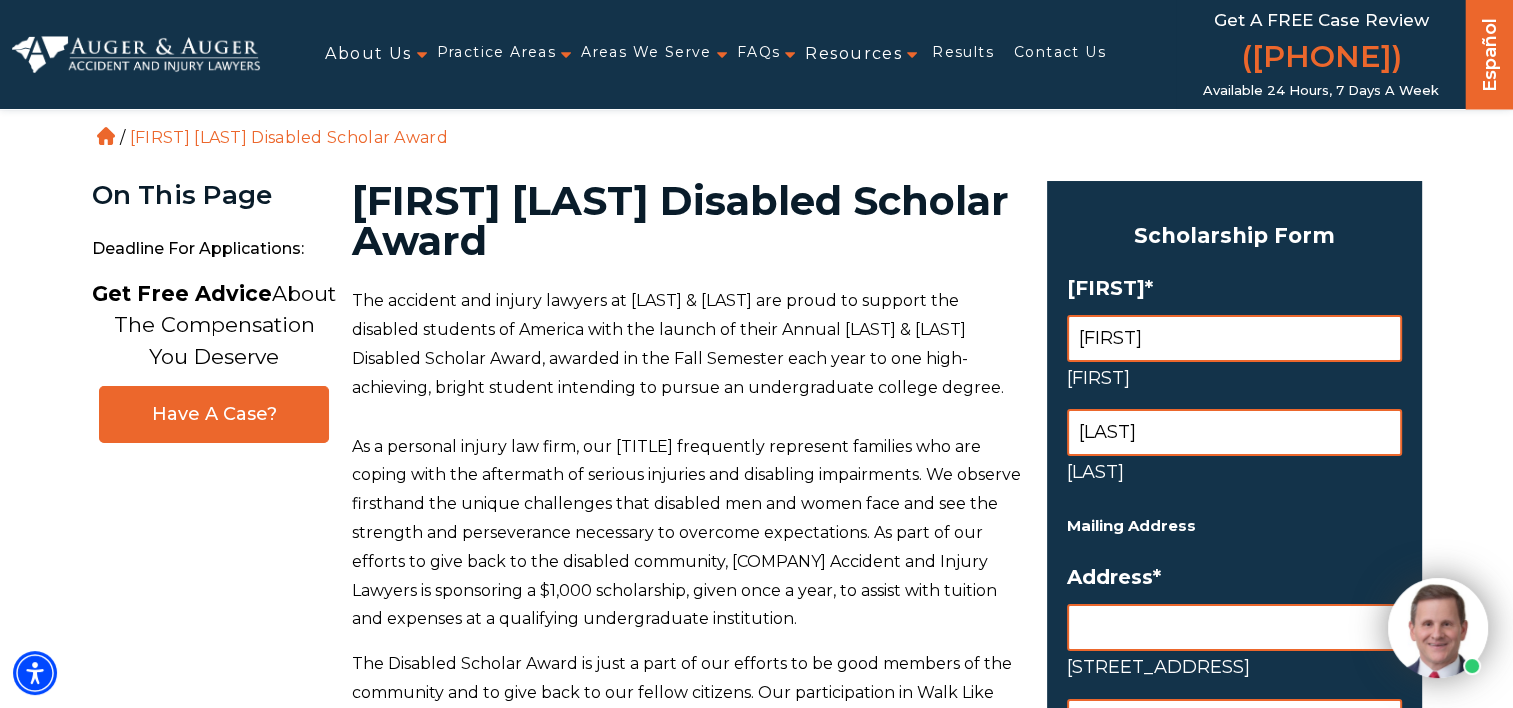 type on "[NUMBER] [STREET] Apt A" 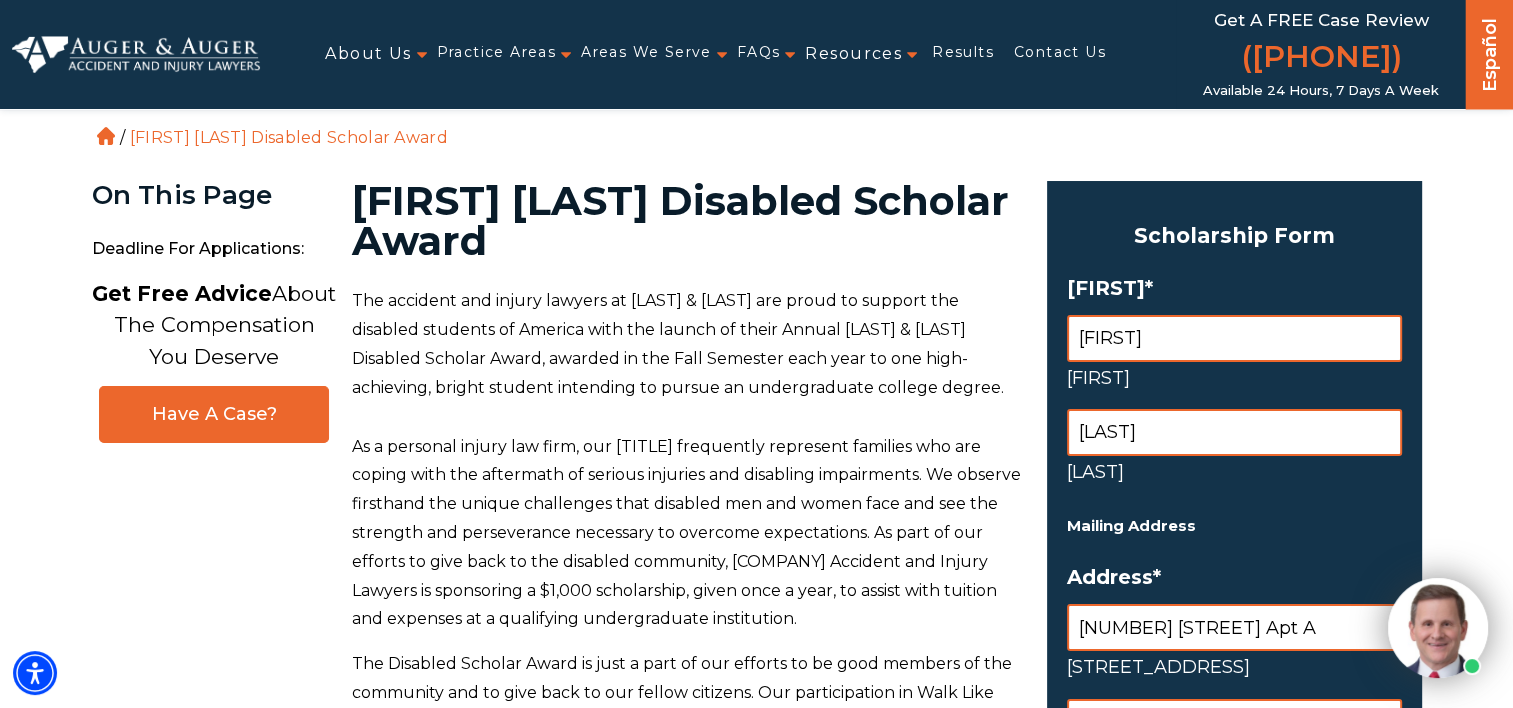 type on "[STATE]" 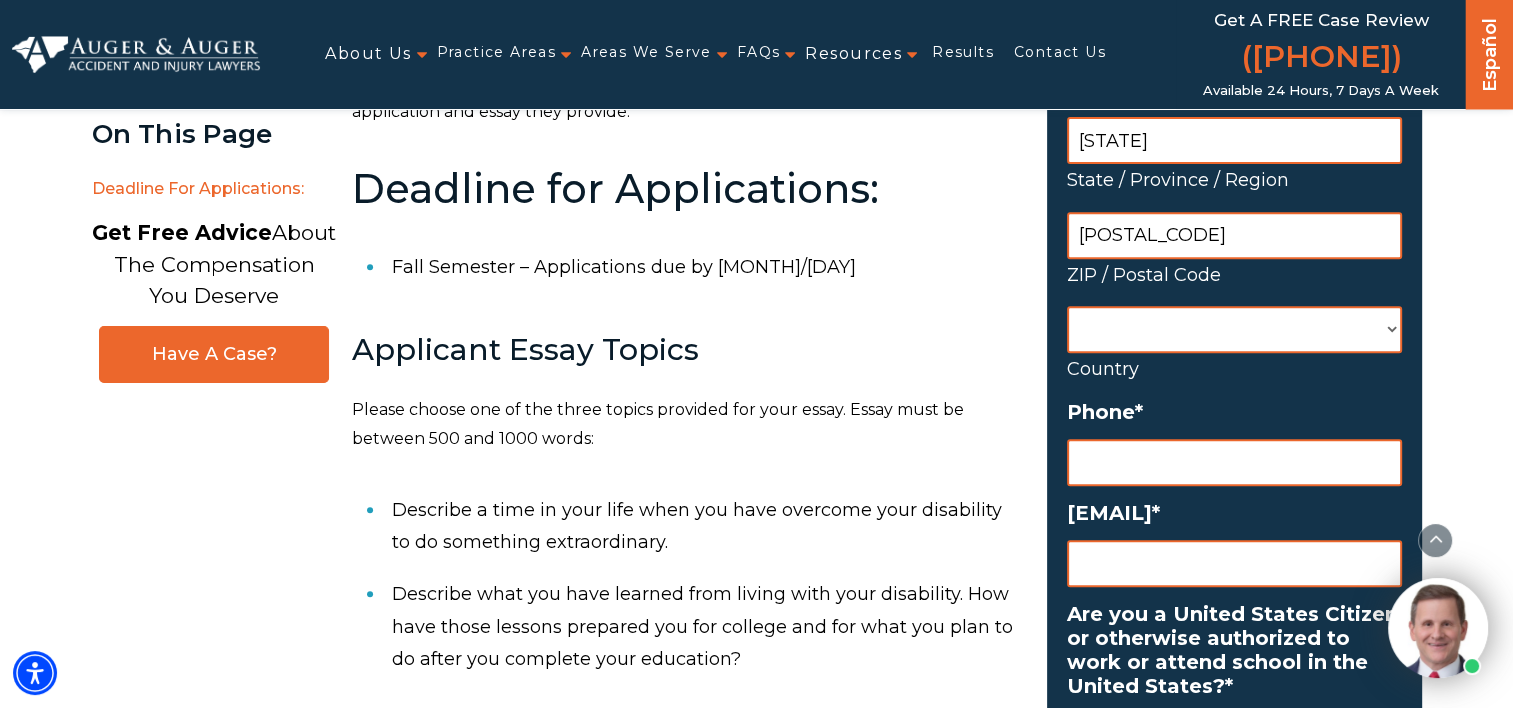 scroll, scrollTop: 772, scrollLeft: 0, axis: vertical 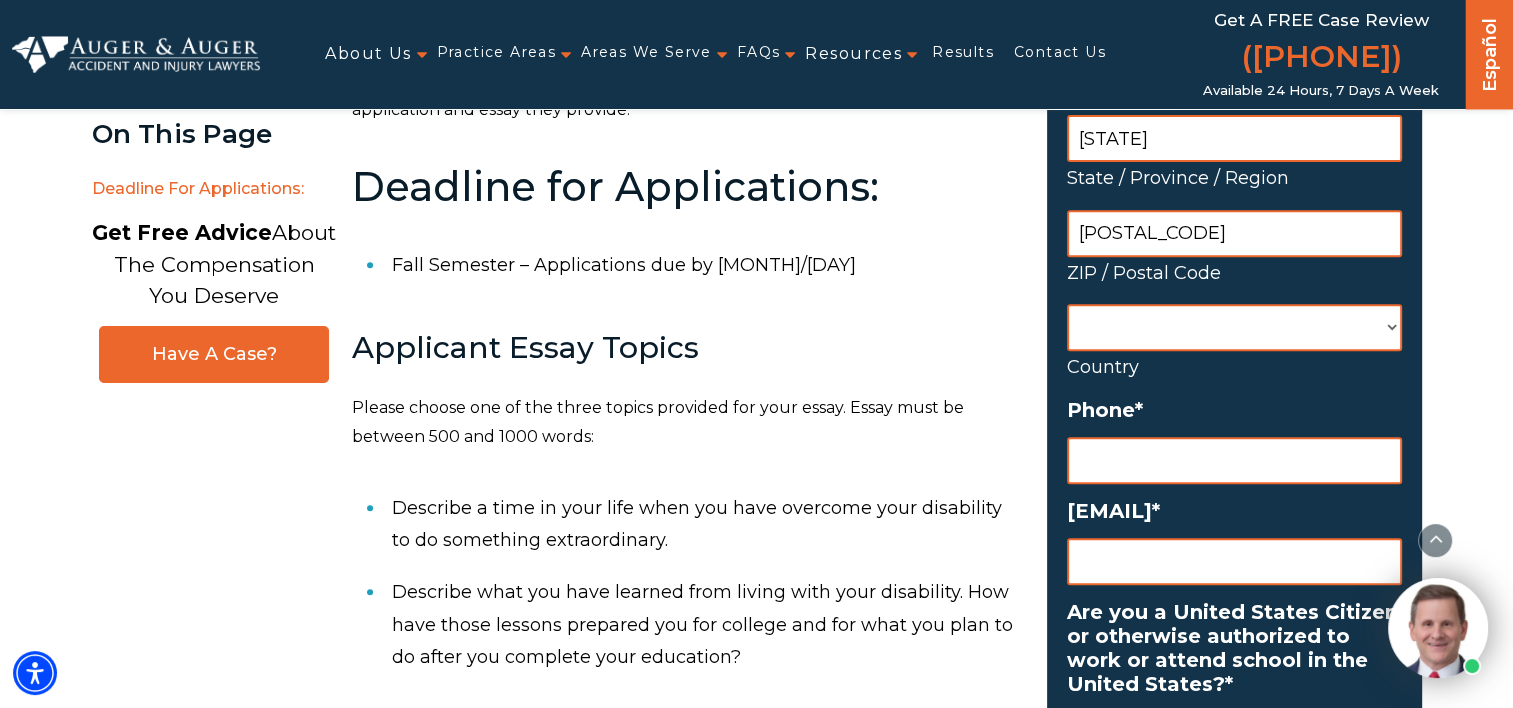 type on "(___) ___-____" 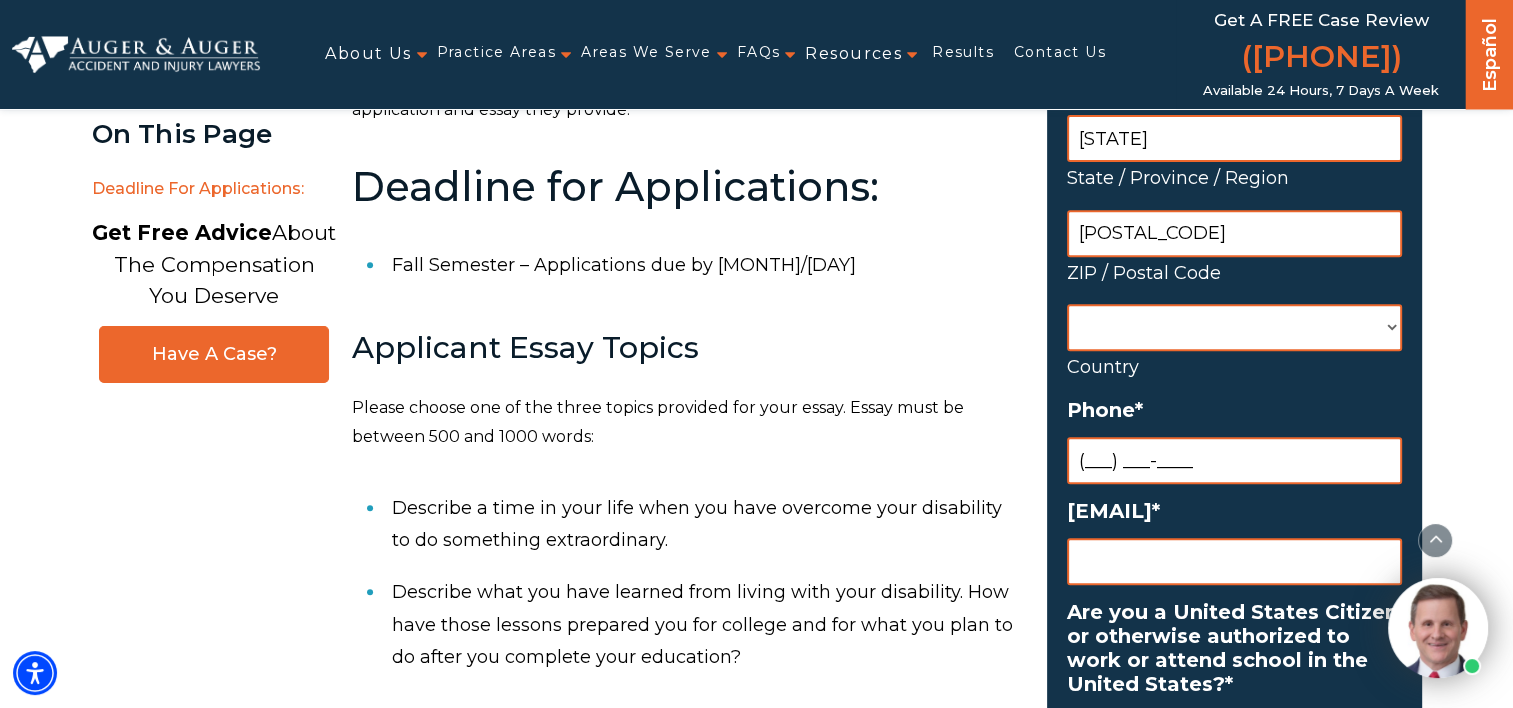click on "(___) ___-____" at bounding box center (1234, 460) 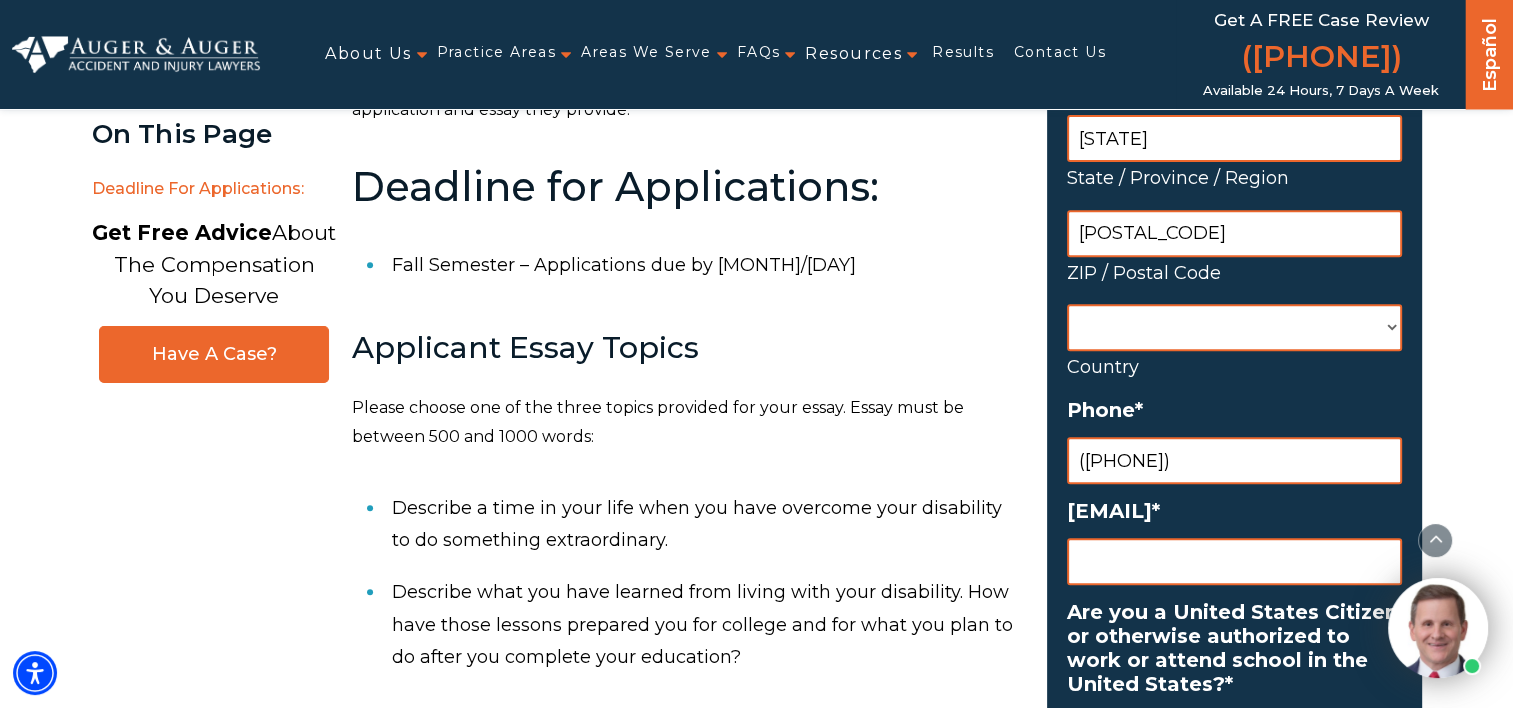type on "([PHONE])" 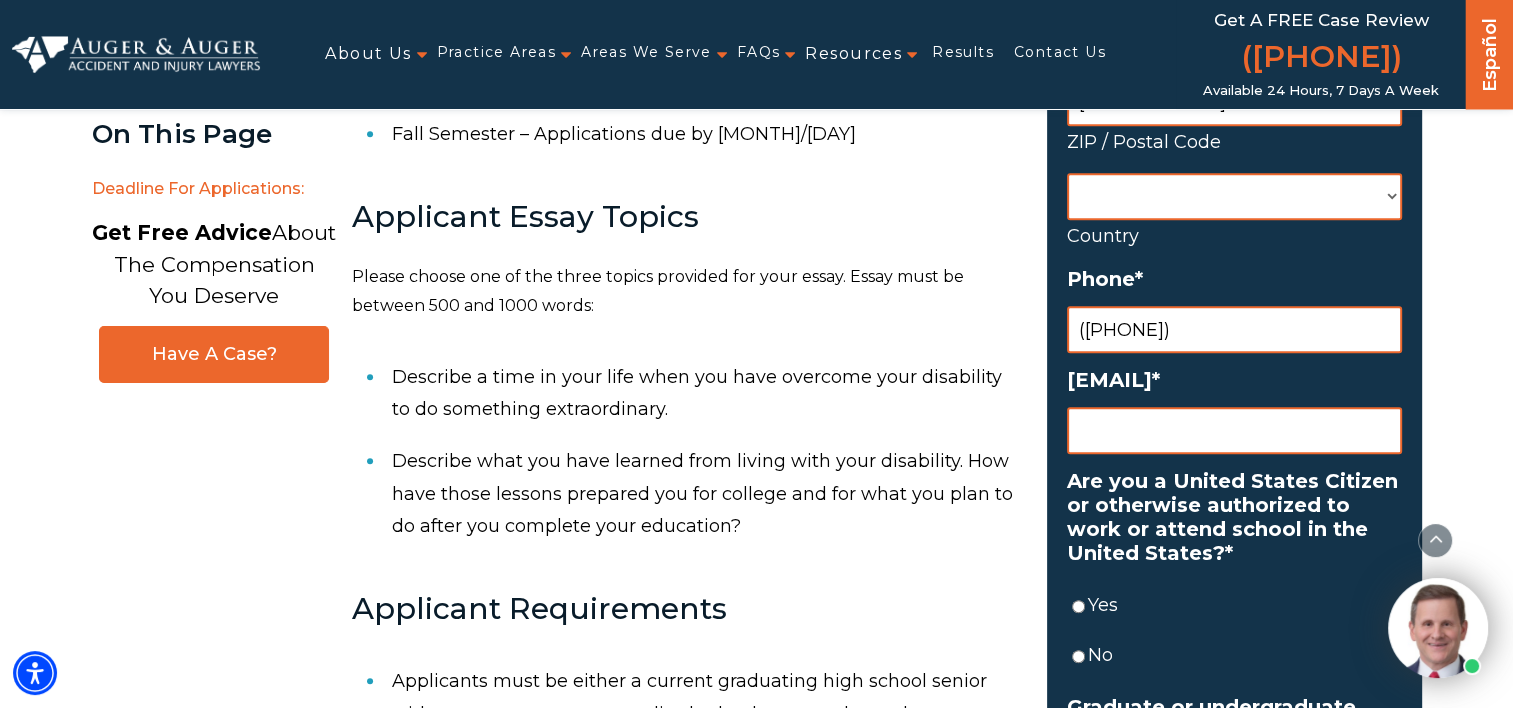 scroll, scrollTop: 908, scrollLeft: 0, axis: vertical 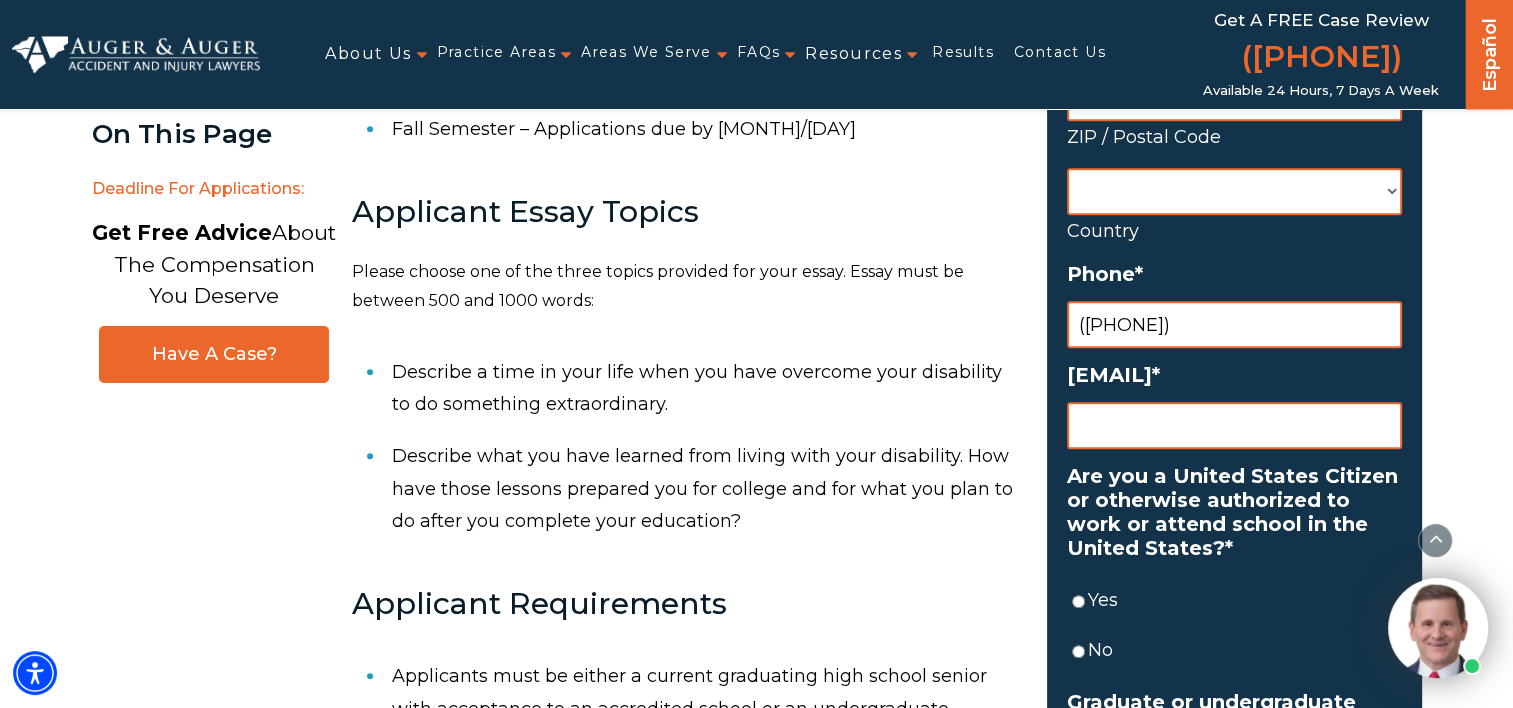 click on "Email *" at bounding box center [1234, 425] 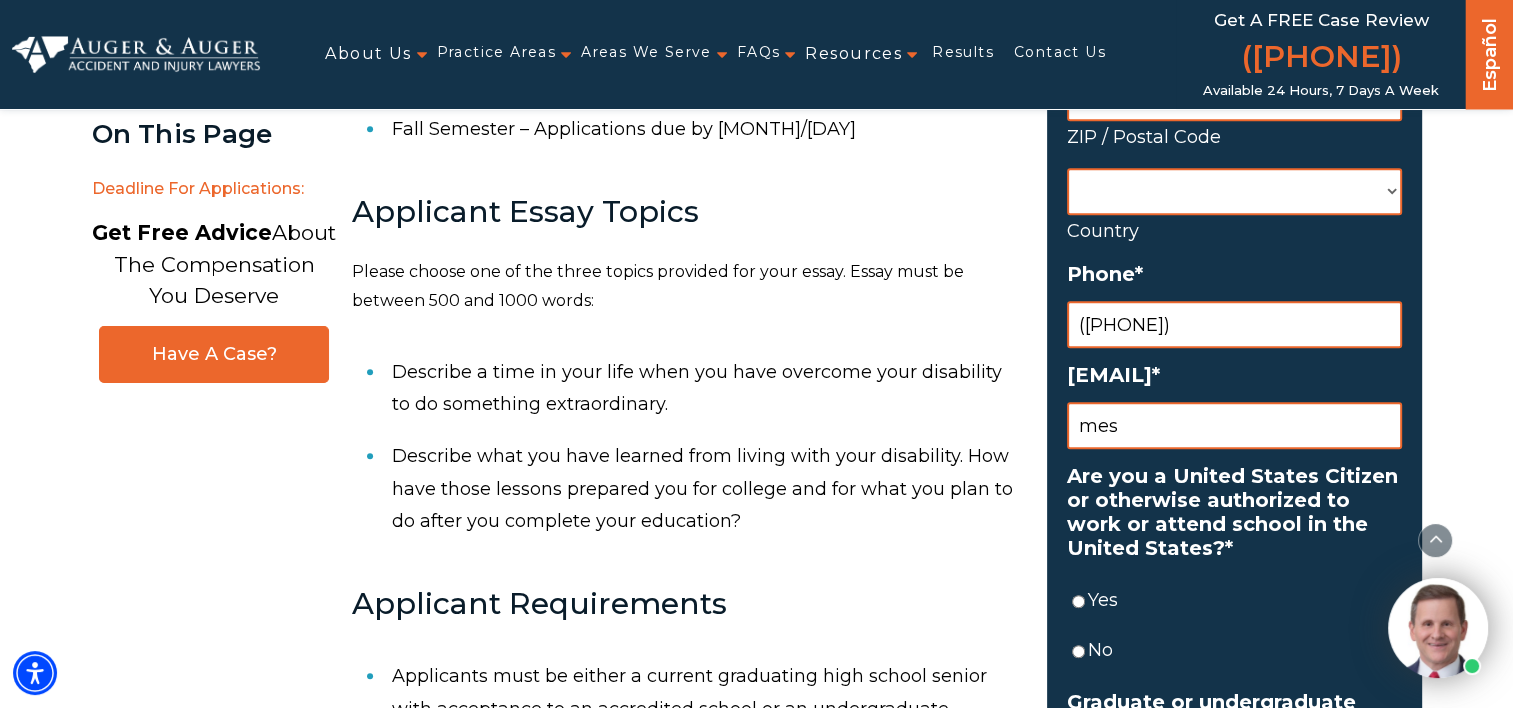 type on "[EMAIL]" 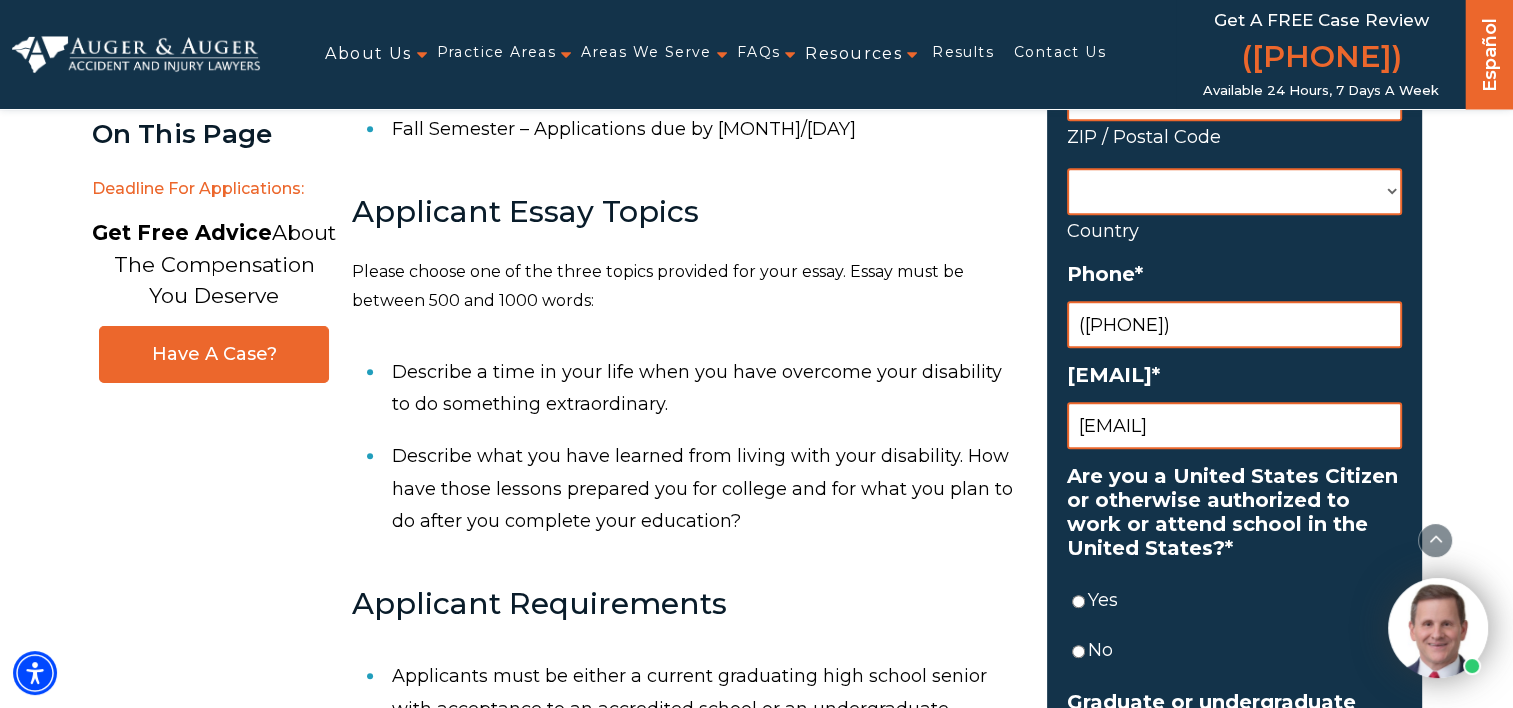 click on "[EMAIL]" at bounding box center [1234, 425] 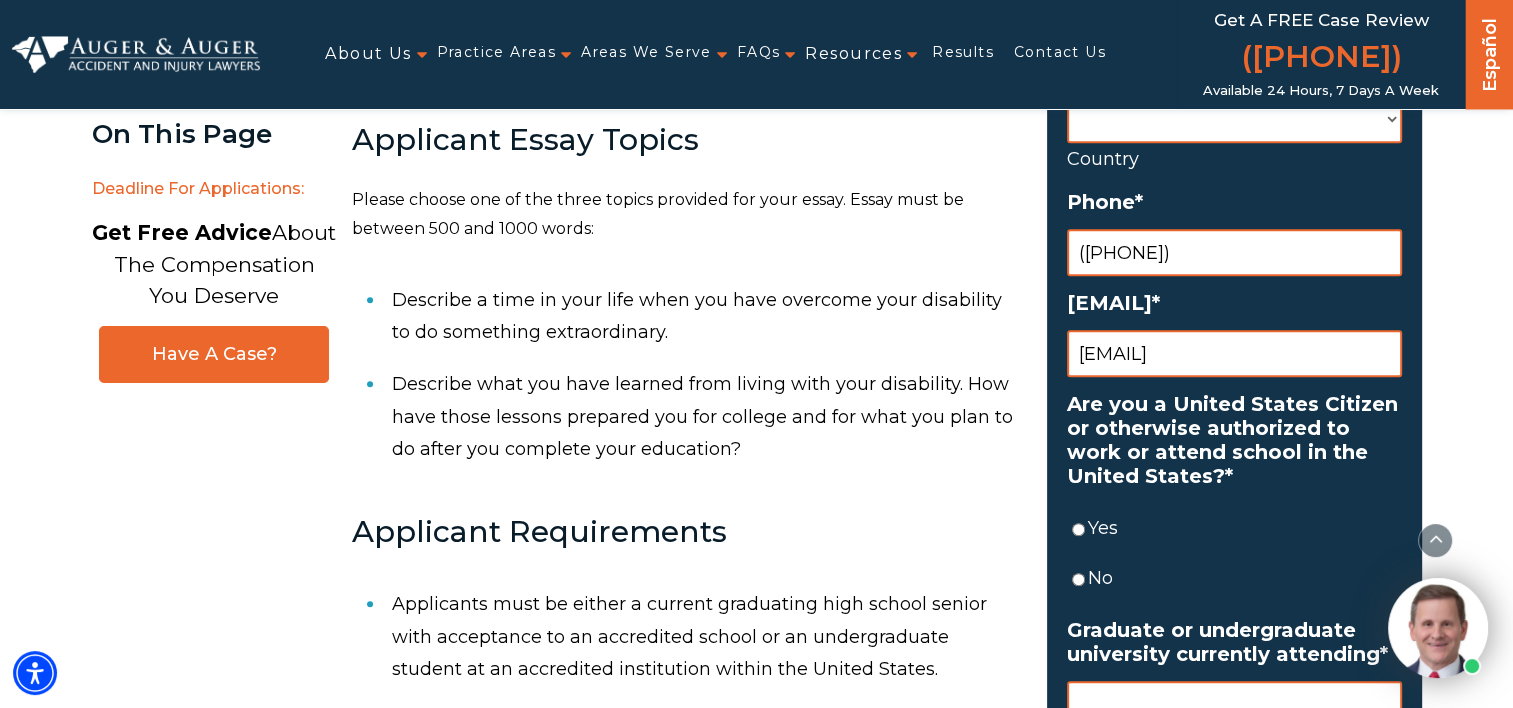 scroll, scrollTop: 988, scrollLeft: 0, axis: vertical 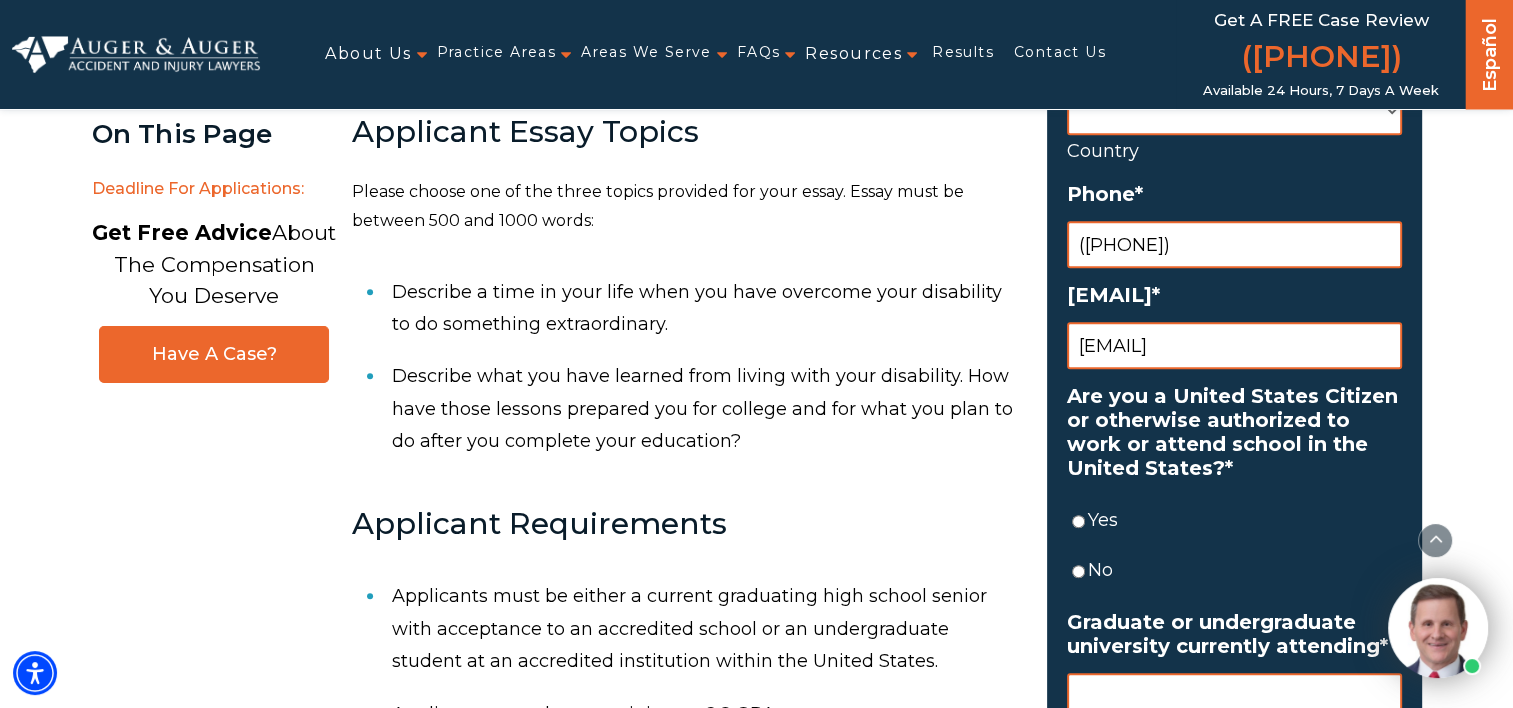 click on "Yes" at bounding box center [1245, 520] 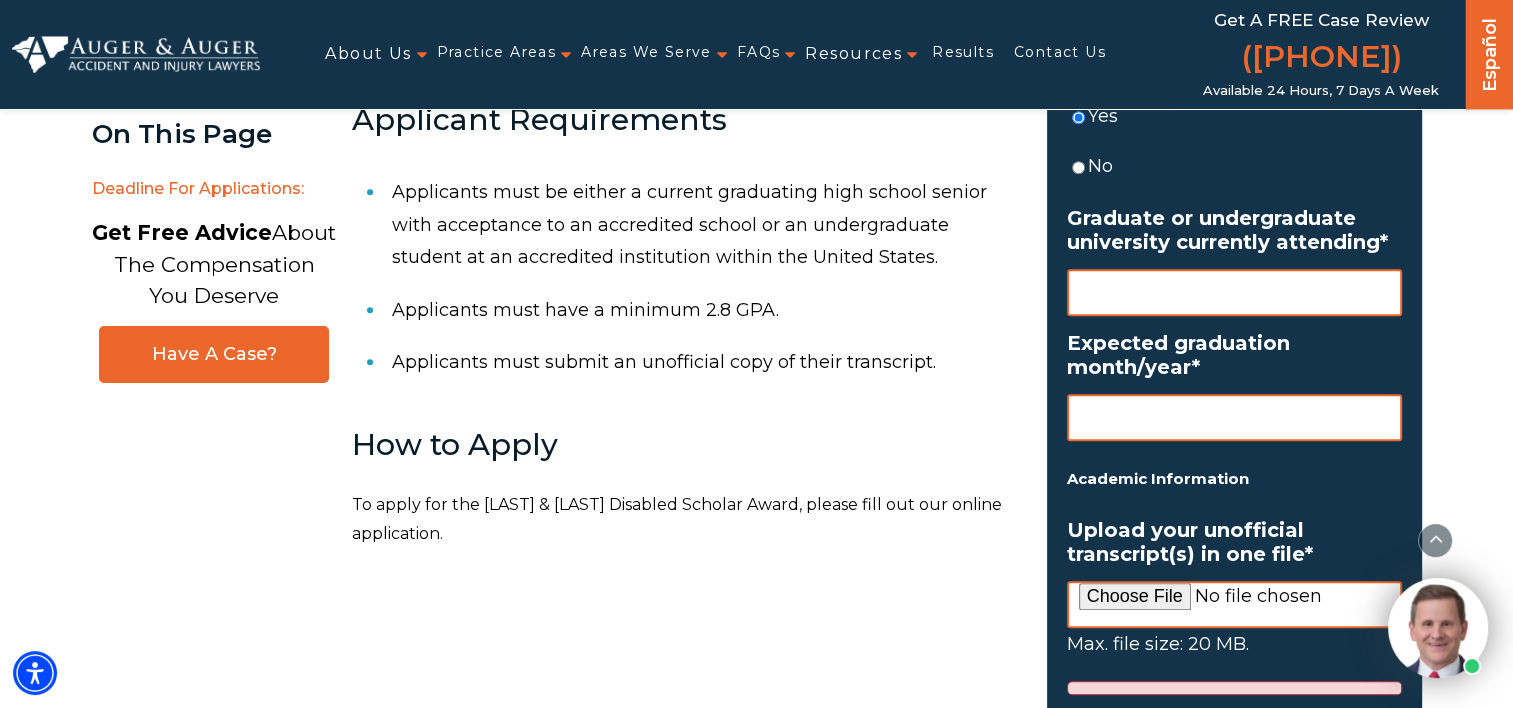 scroll, scrollTop: 1394, scrollLeft: 0, axis: vertical 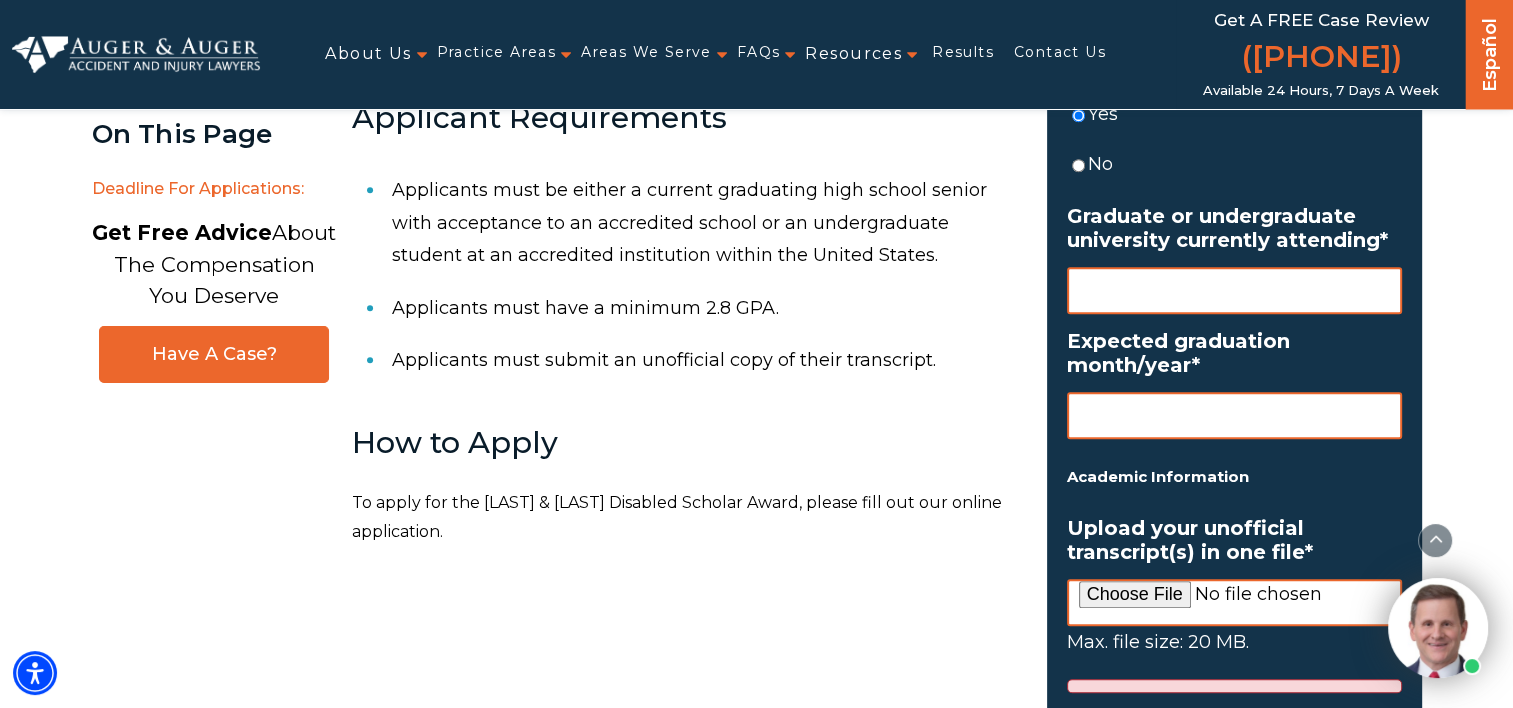 click on "Graduate or undergraduate university currently attending *" at bounding box center (1234, 290) 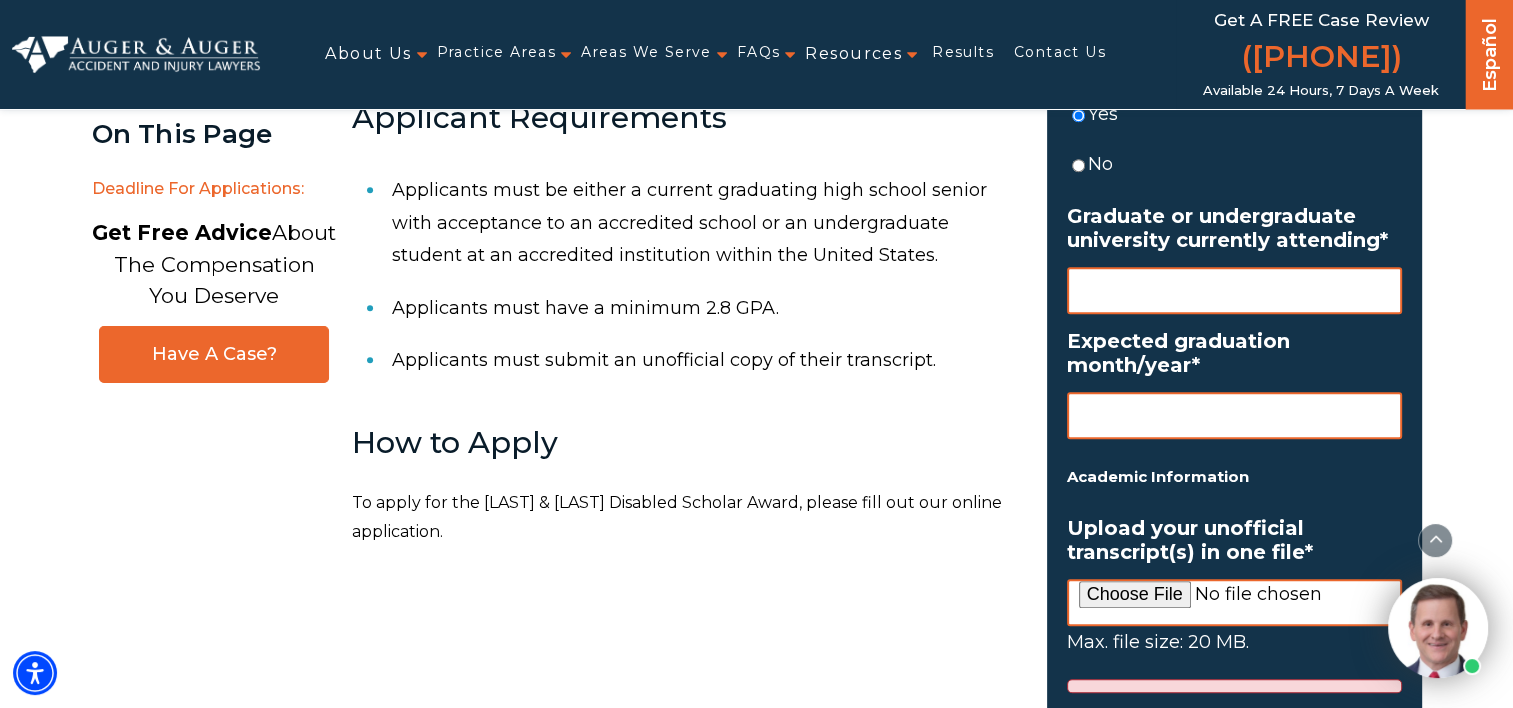 type on "O" 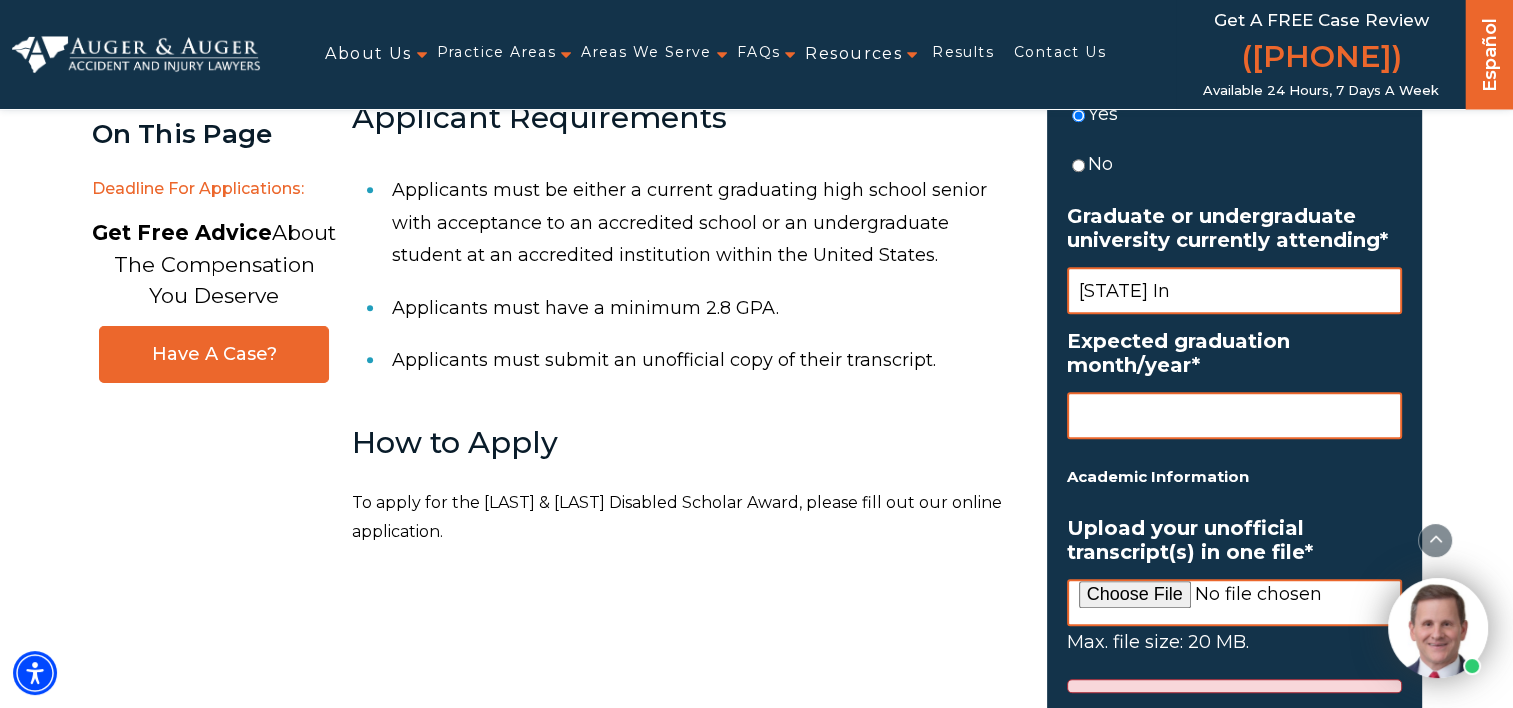paste on "[COMPANY] Logo" 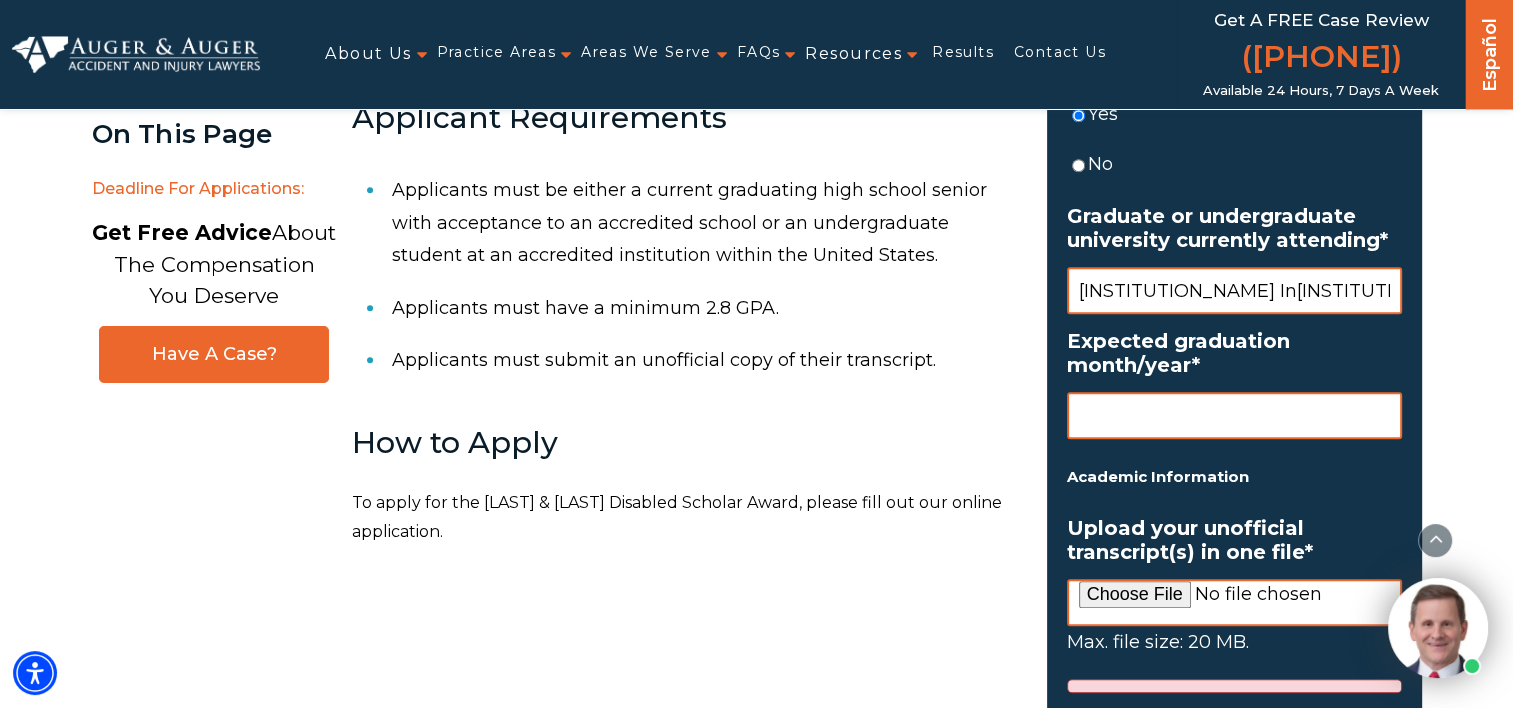 scroll, scrollTop: 0, scrollLeft: 80, axis: horizontal 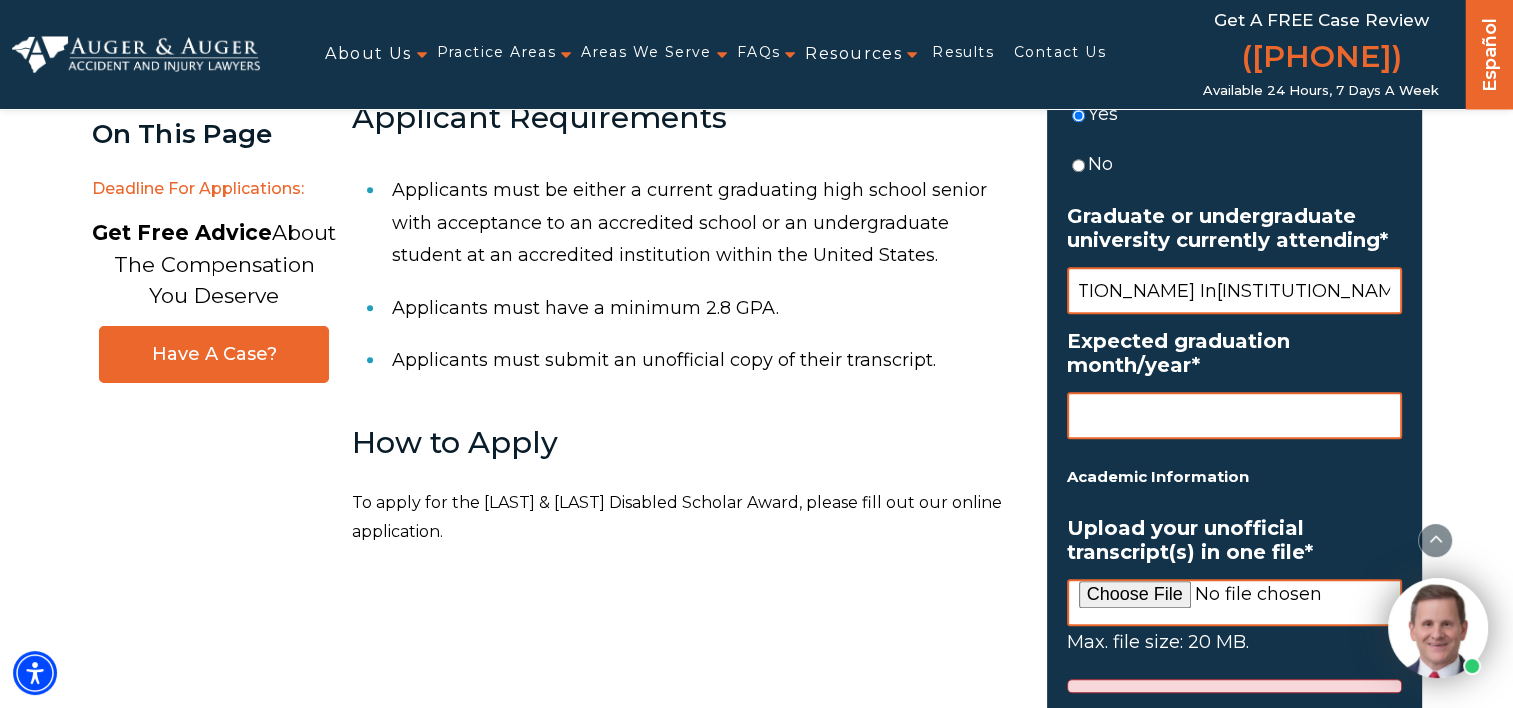 paste 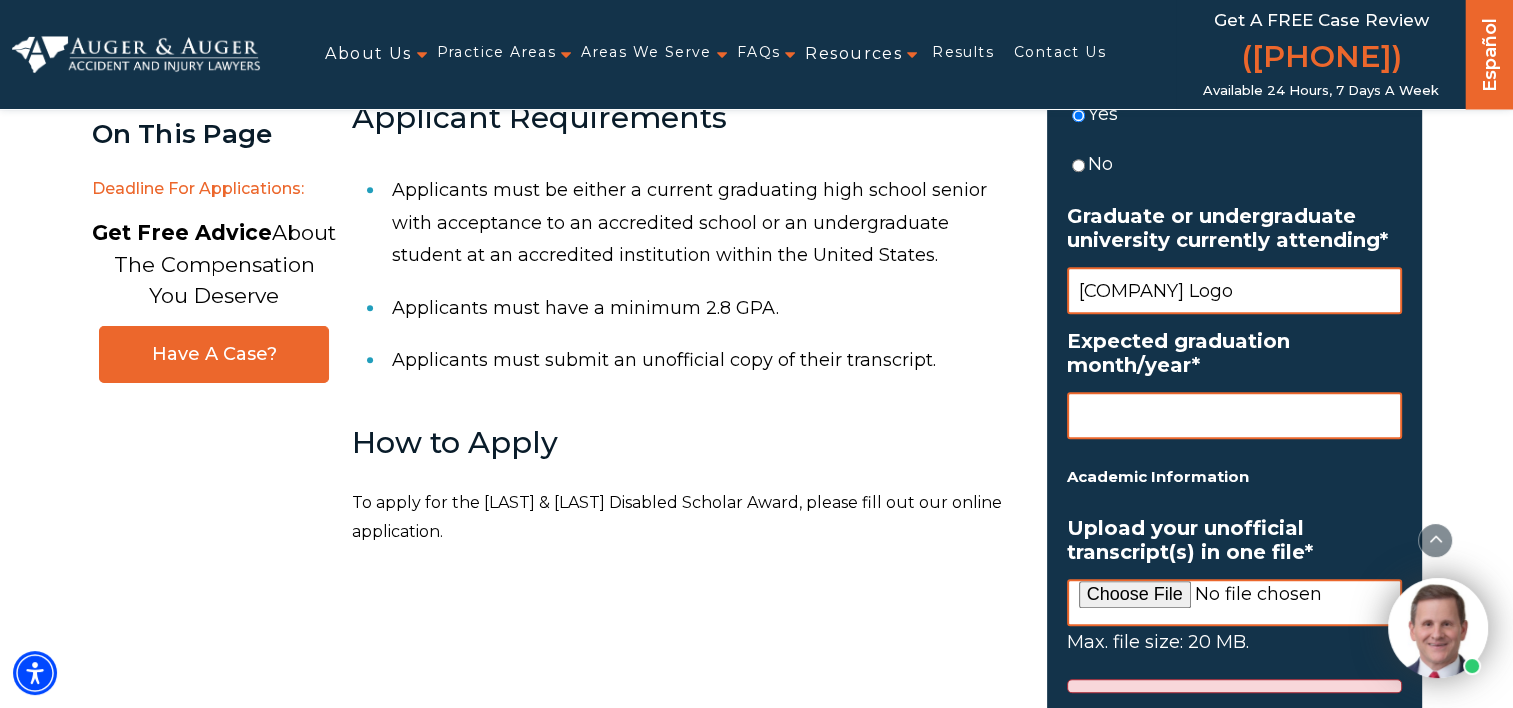 scroll, scrollTop: 0, scrollLeft: 6, axis: horizontal 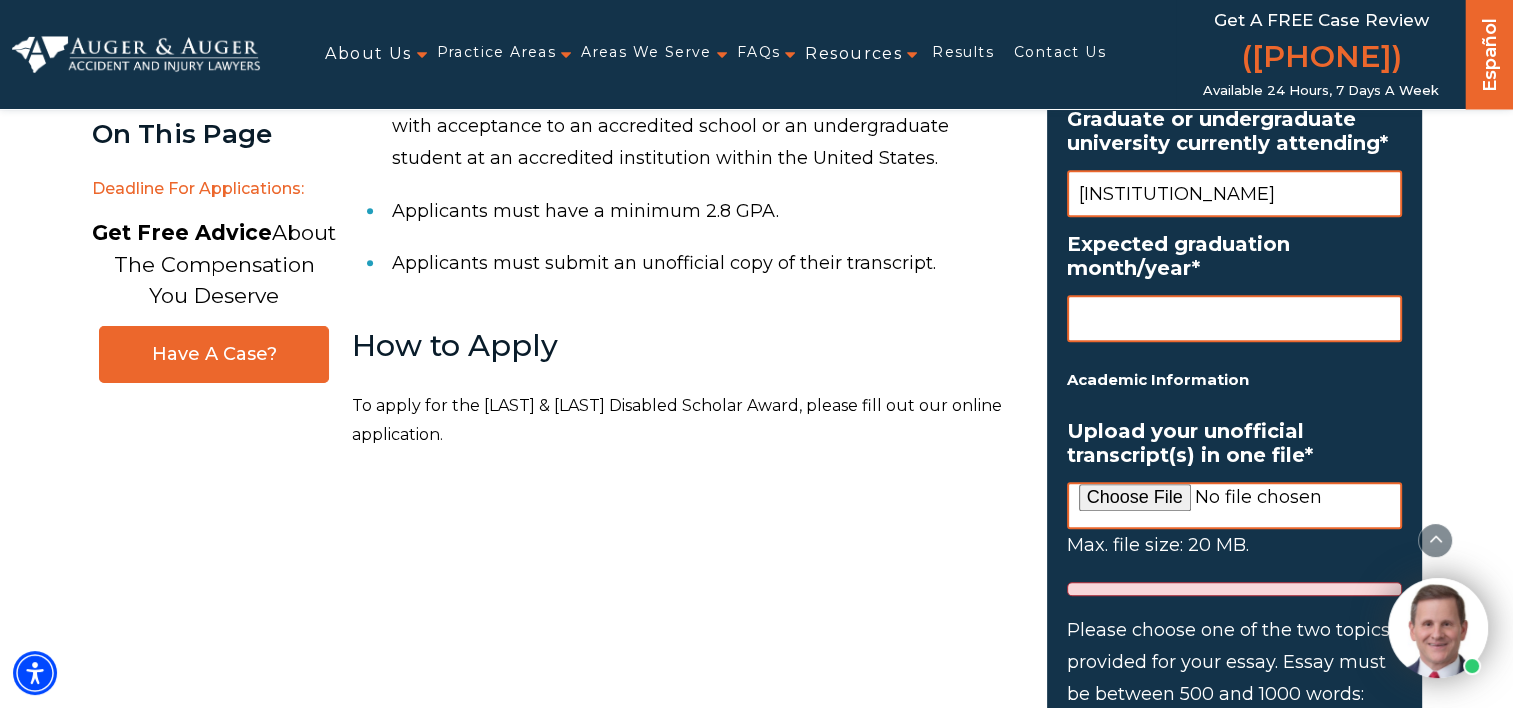type on "[INSTITUTION_NAME]" 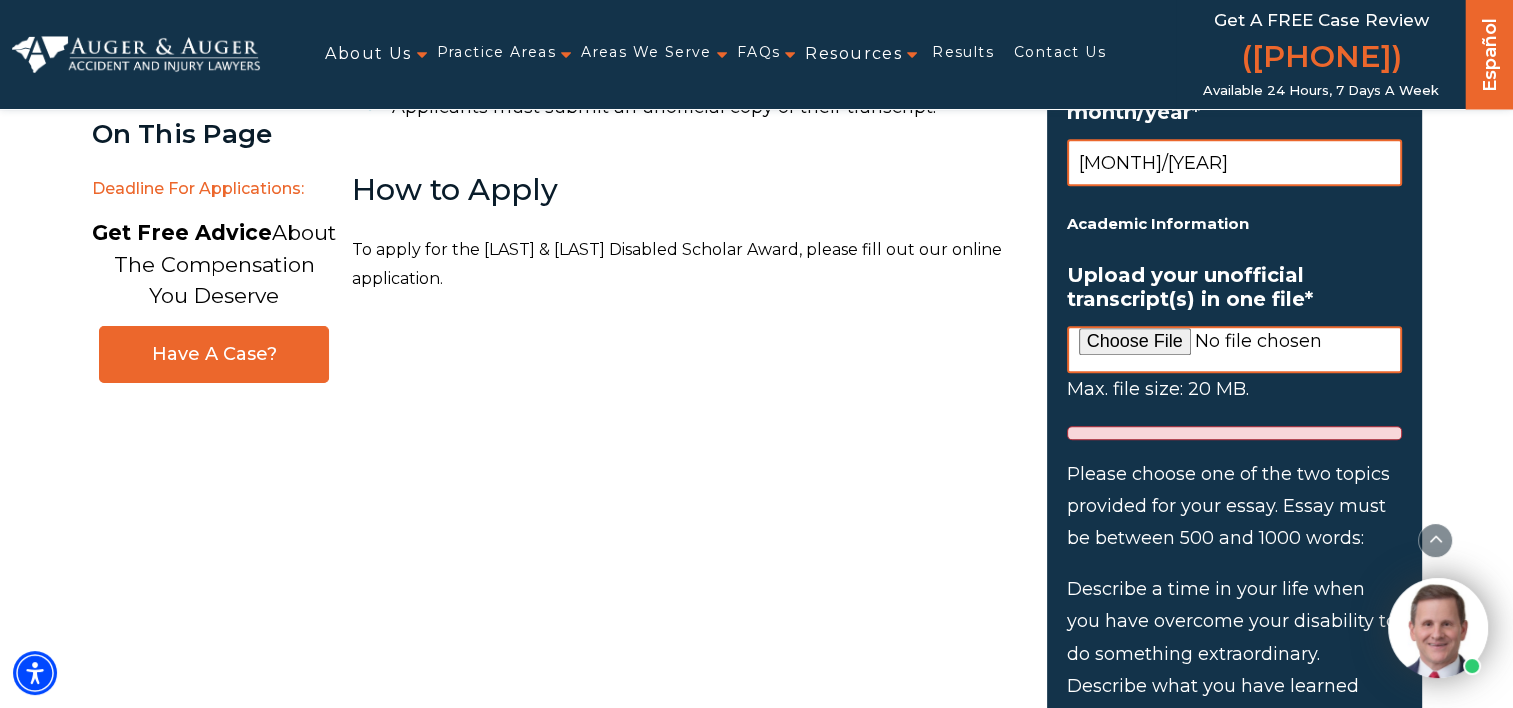 scroll, scrollTop: 1662, scrollLeft: 0, axis: vertical 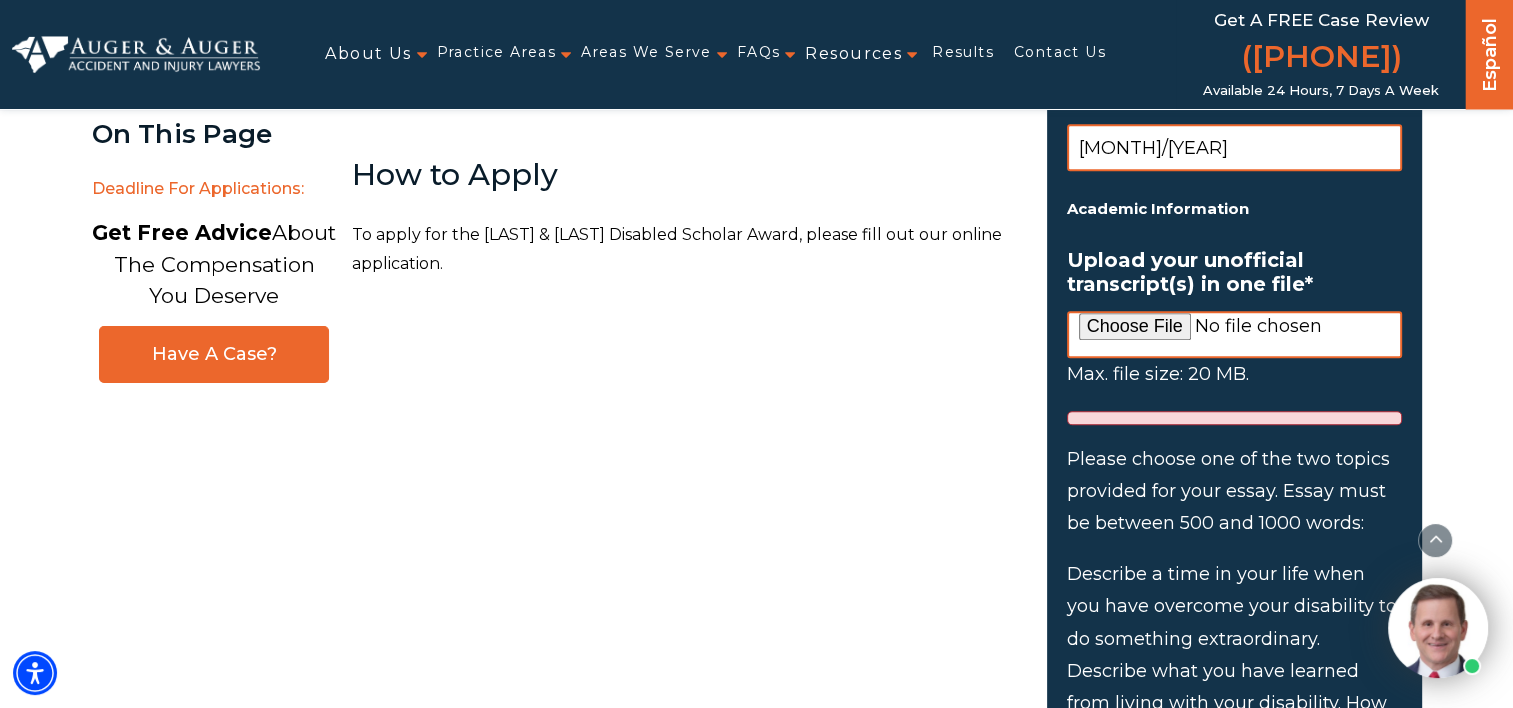 type on "[MONTH]/[YEAR]" 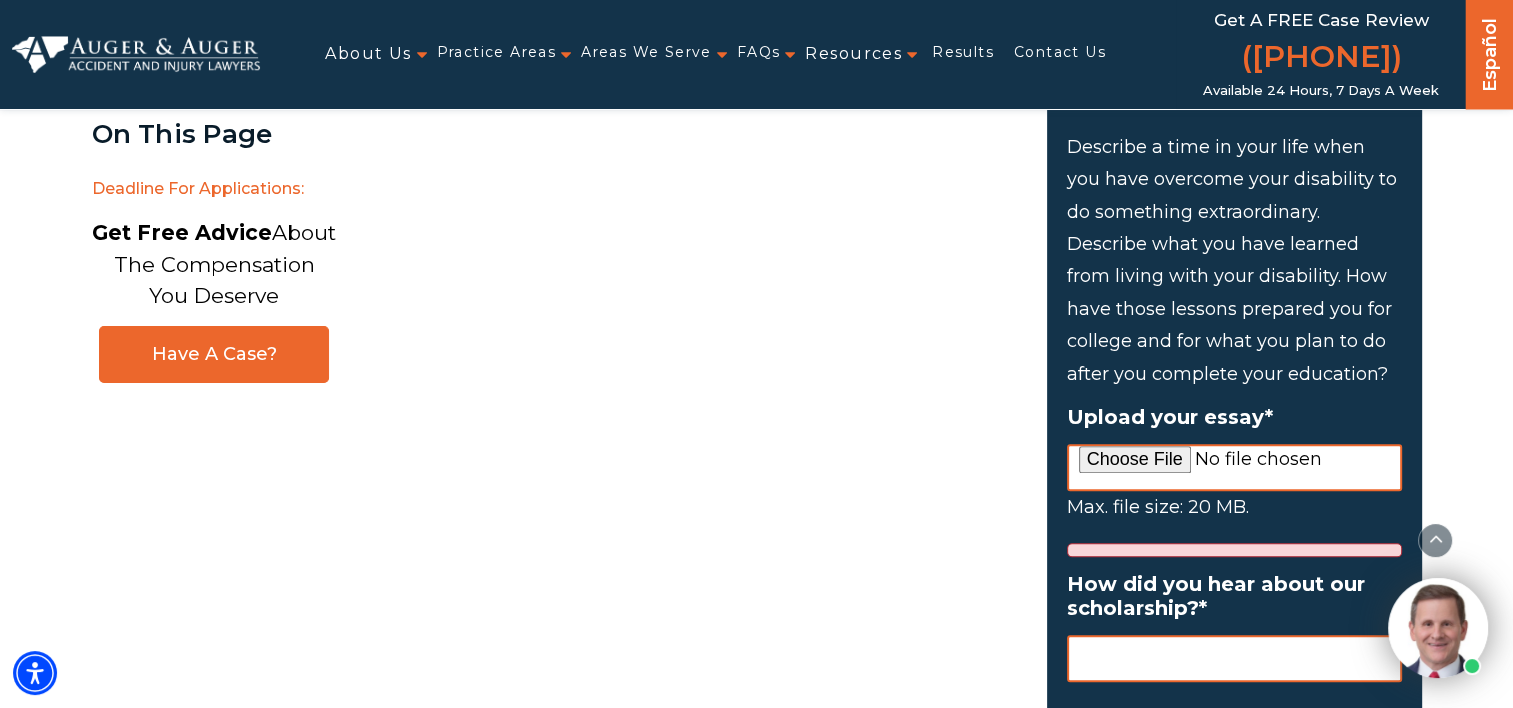 scroll, scrollTop: 2054, scrollLeft: 0, axis: vertical 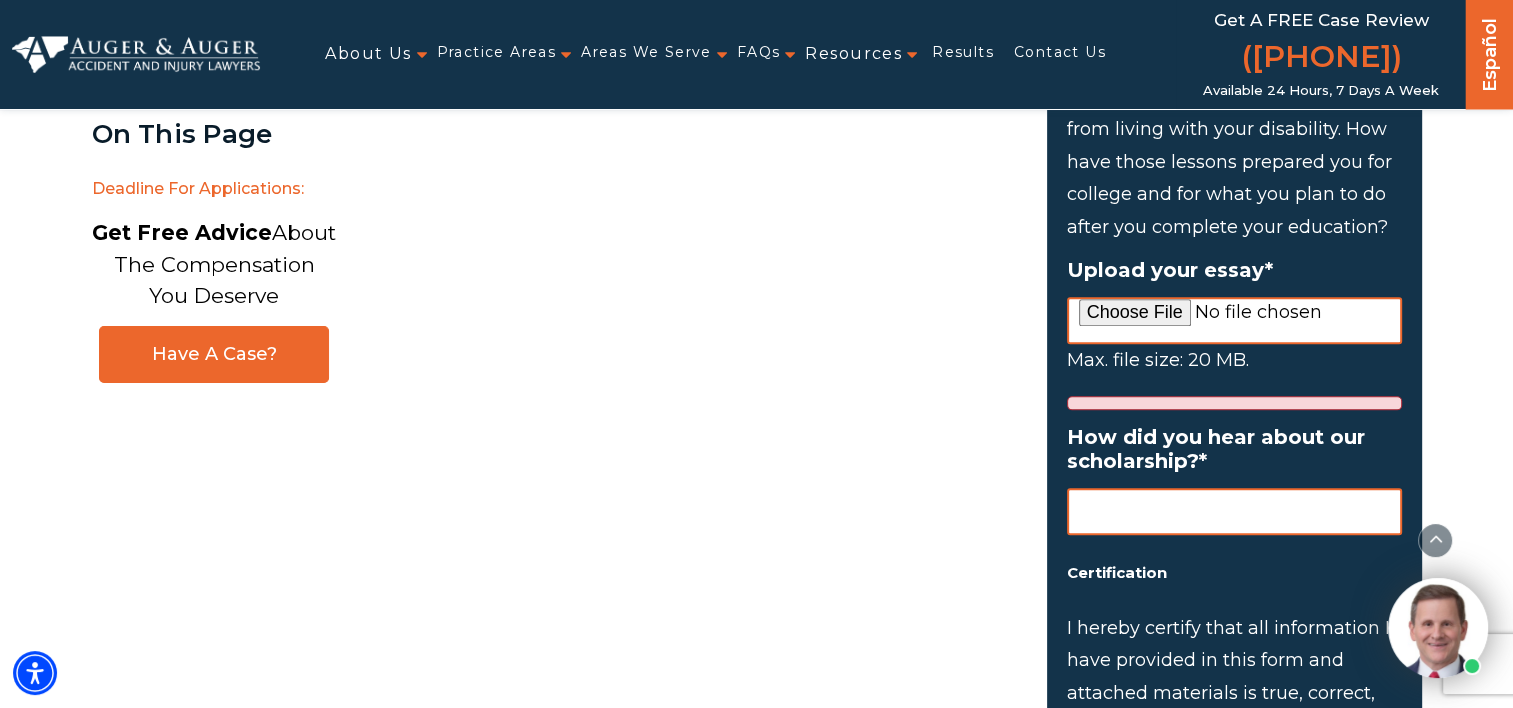 click on "Upload your essay *" at bounding box center [1234, 320] 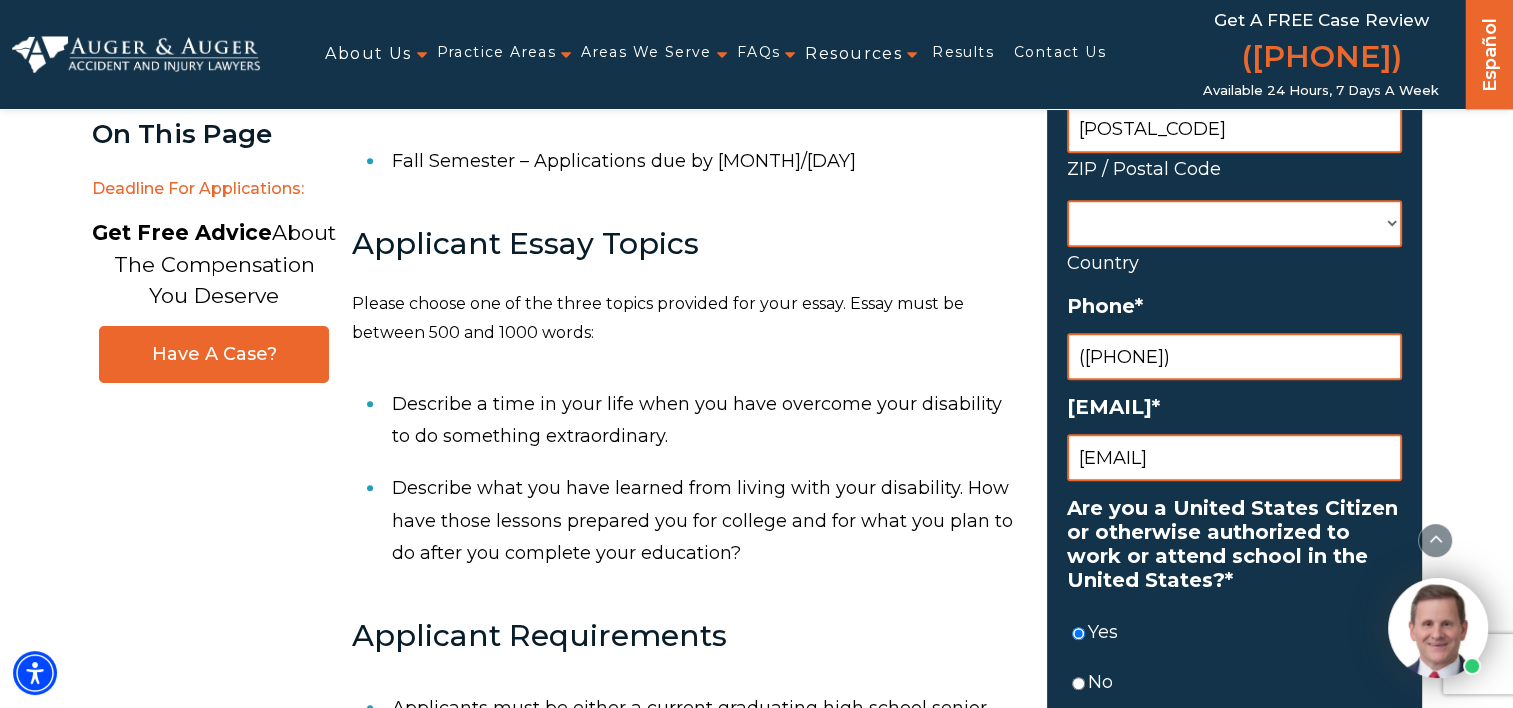 scroll, scrollTop: 875, scrollLeft: 0, axis: vertical 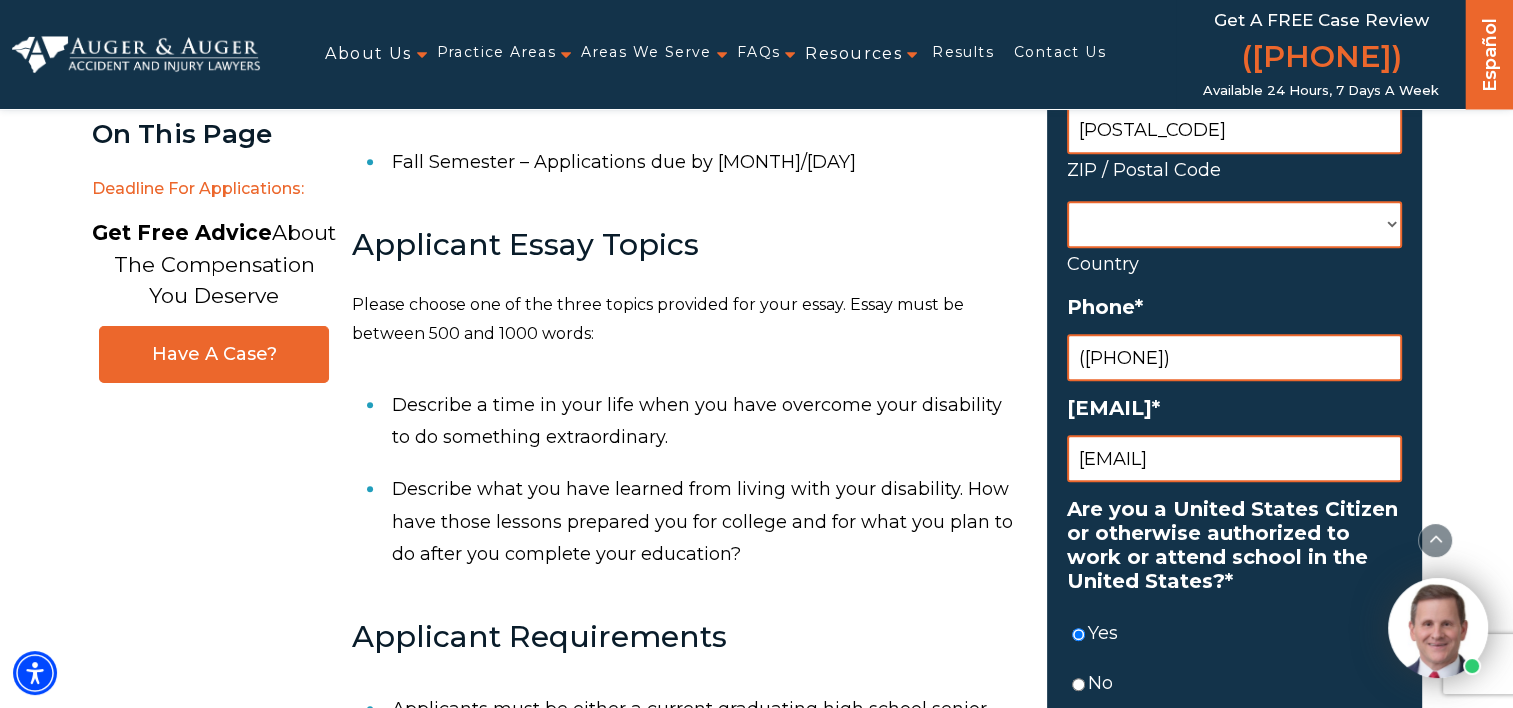 click on "Yes" at bounding box center [1245, 633] 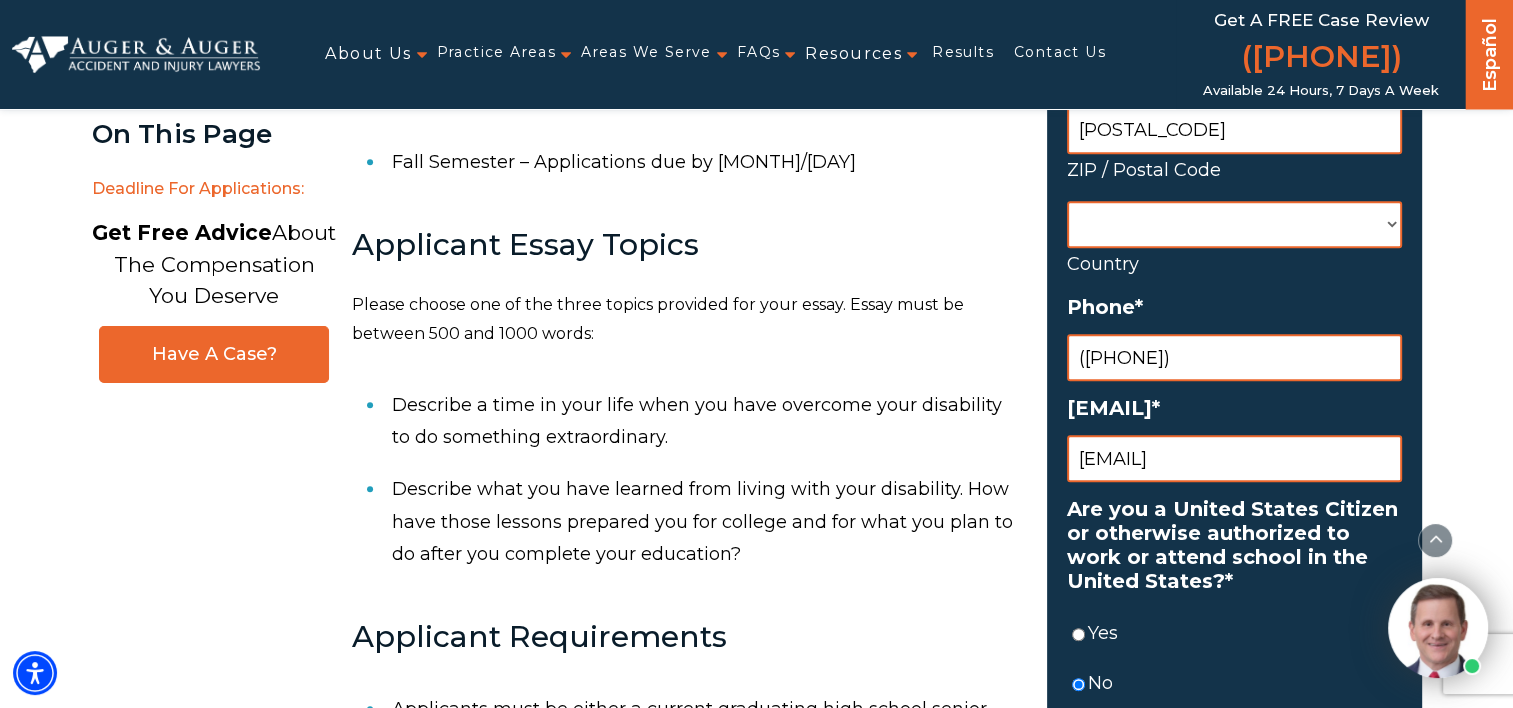 click on "Yes" at bounding box center (1078, 634) 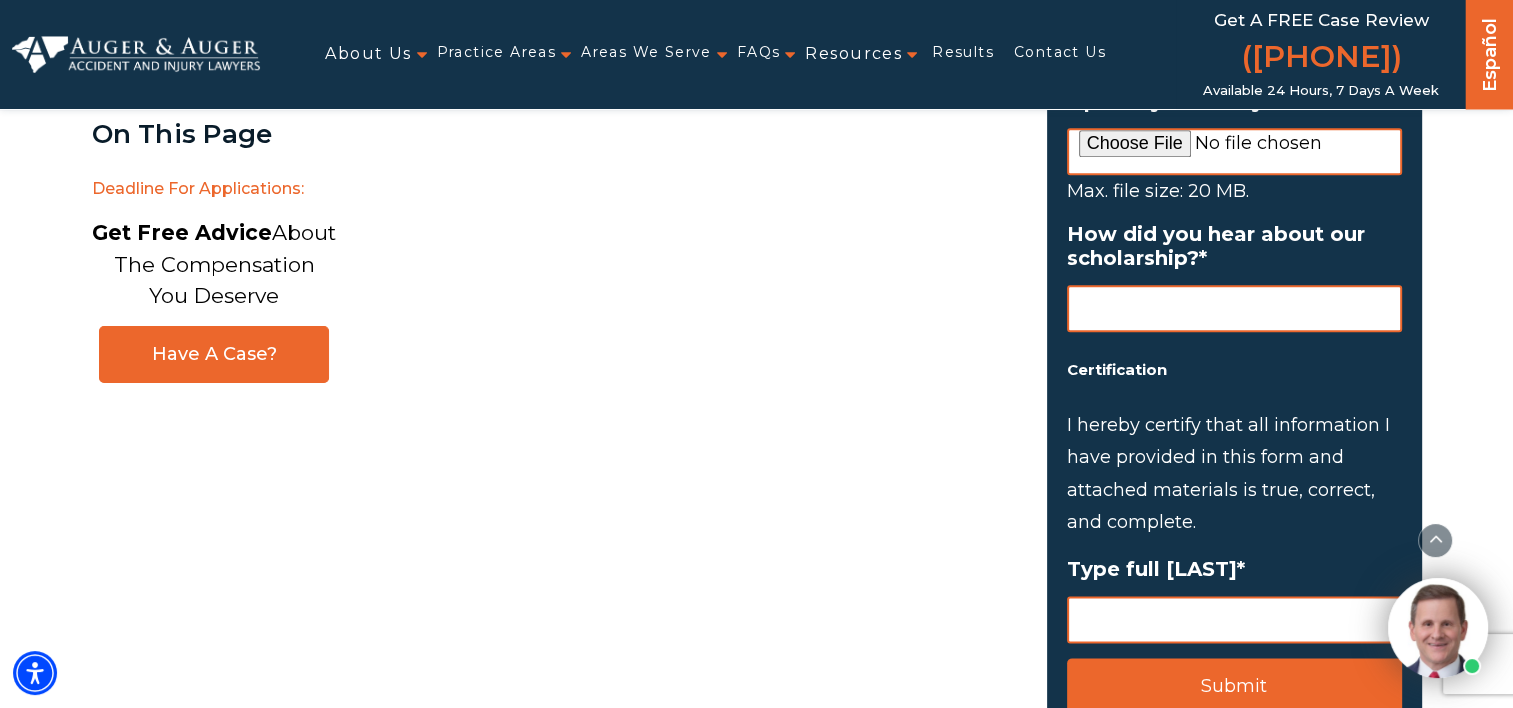 scroll, scrollTop: 2378, scrollLeft: 0, axis: vertical 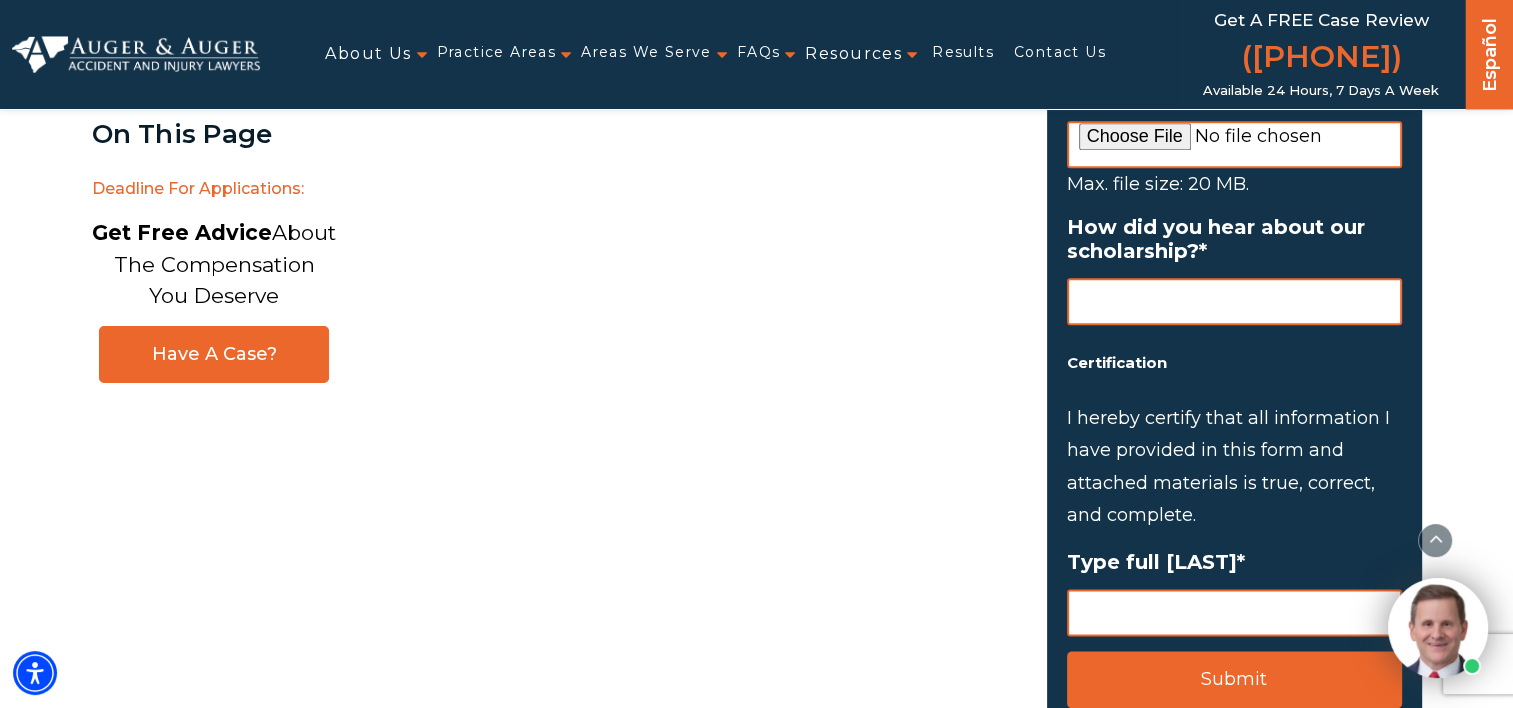 click on "How did you hear about our scholarship? *" at bounding box center (1234, 301) 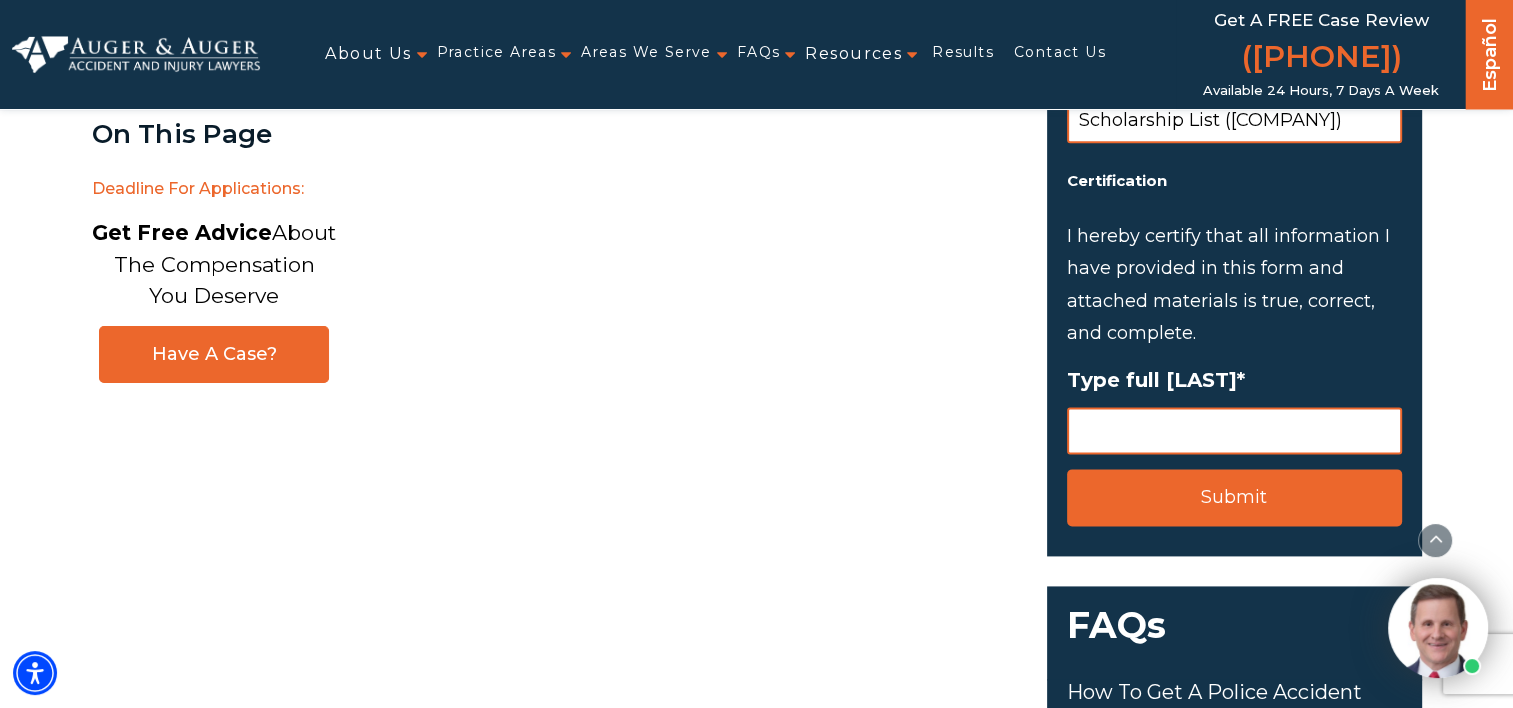 scroll, scrollTop: 2564, scrollLeft: 0, axis: vertical 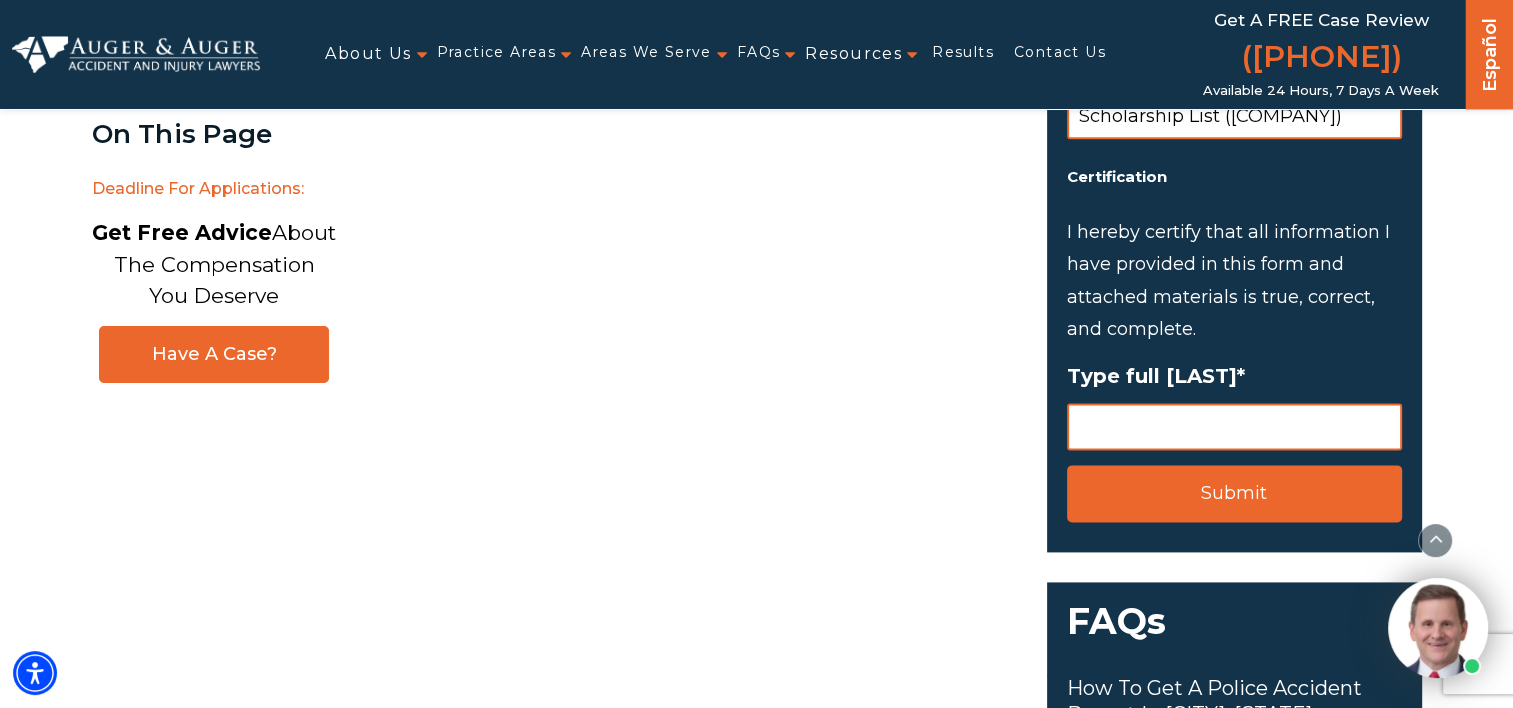 type on "Scholarship List ([COMPANY])" 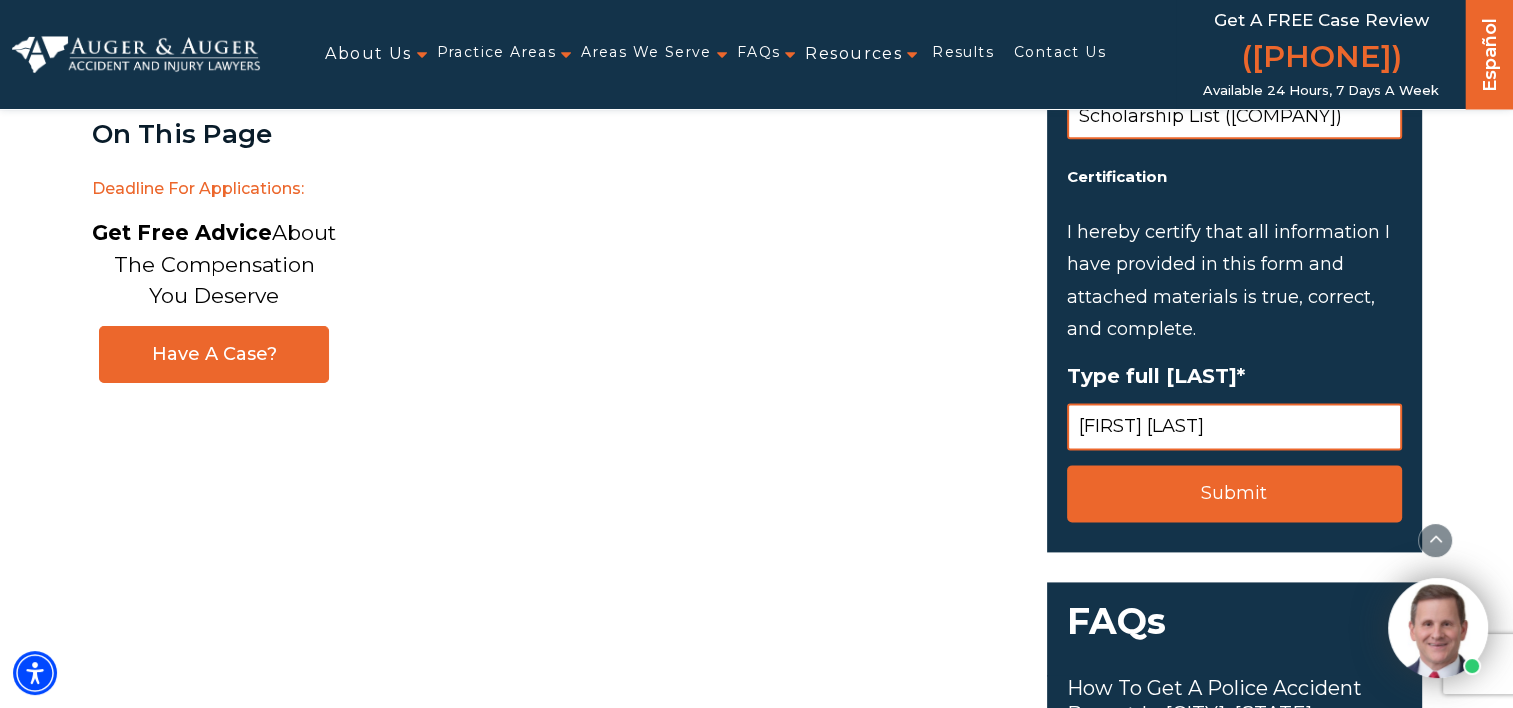 type on "[FIRST] [LAST]" 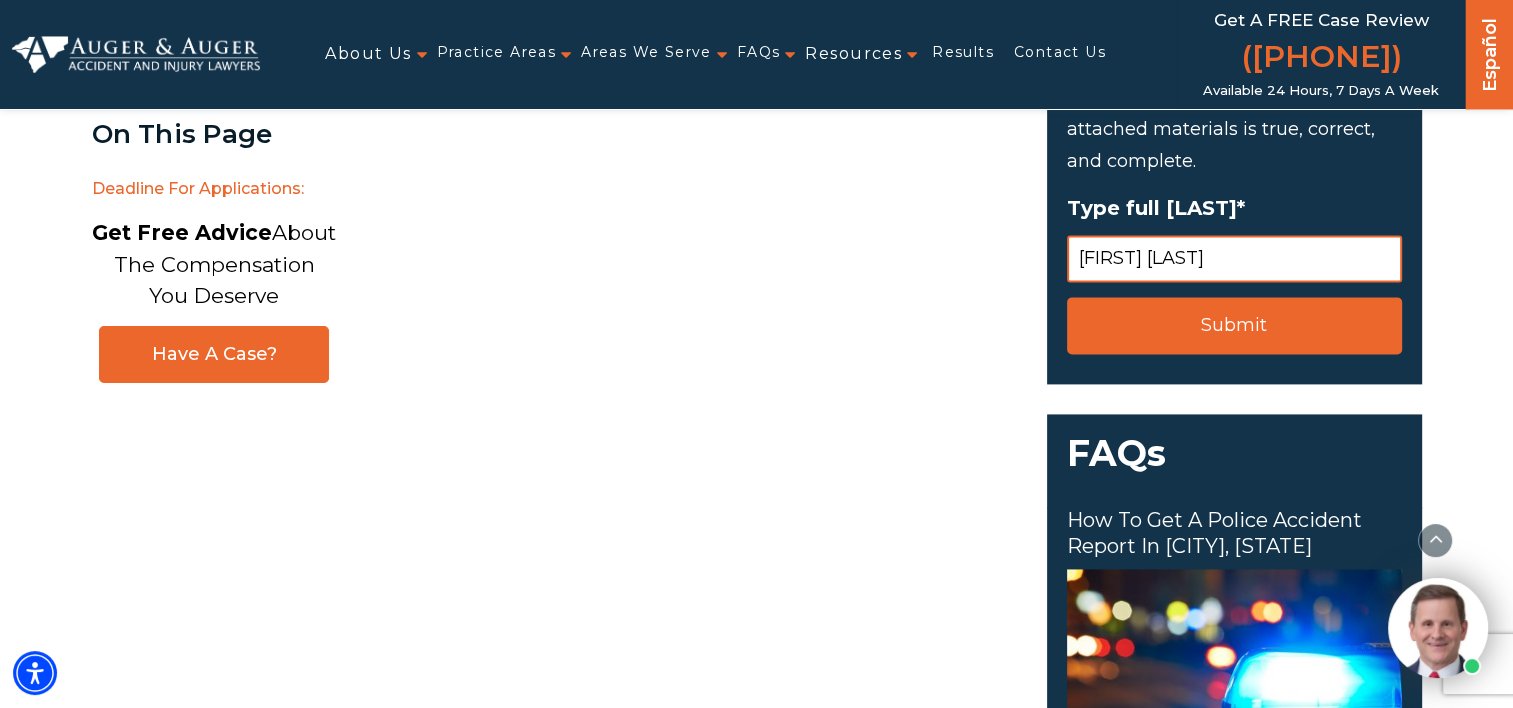 scroll, scrollTop: 2734, scrollLeft: 0, axis: vertical 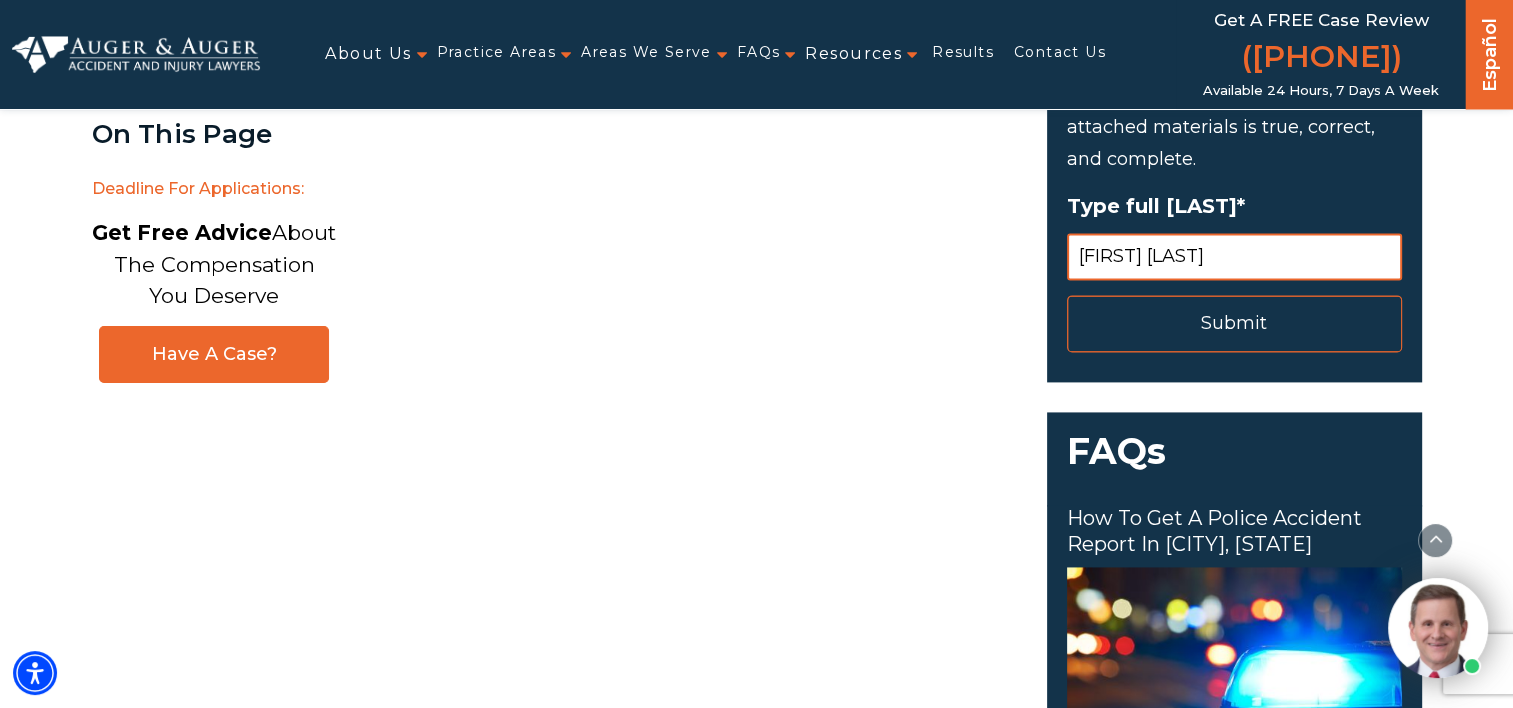 click on "Submit" at bounding box center [1234, 323] 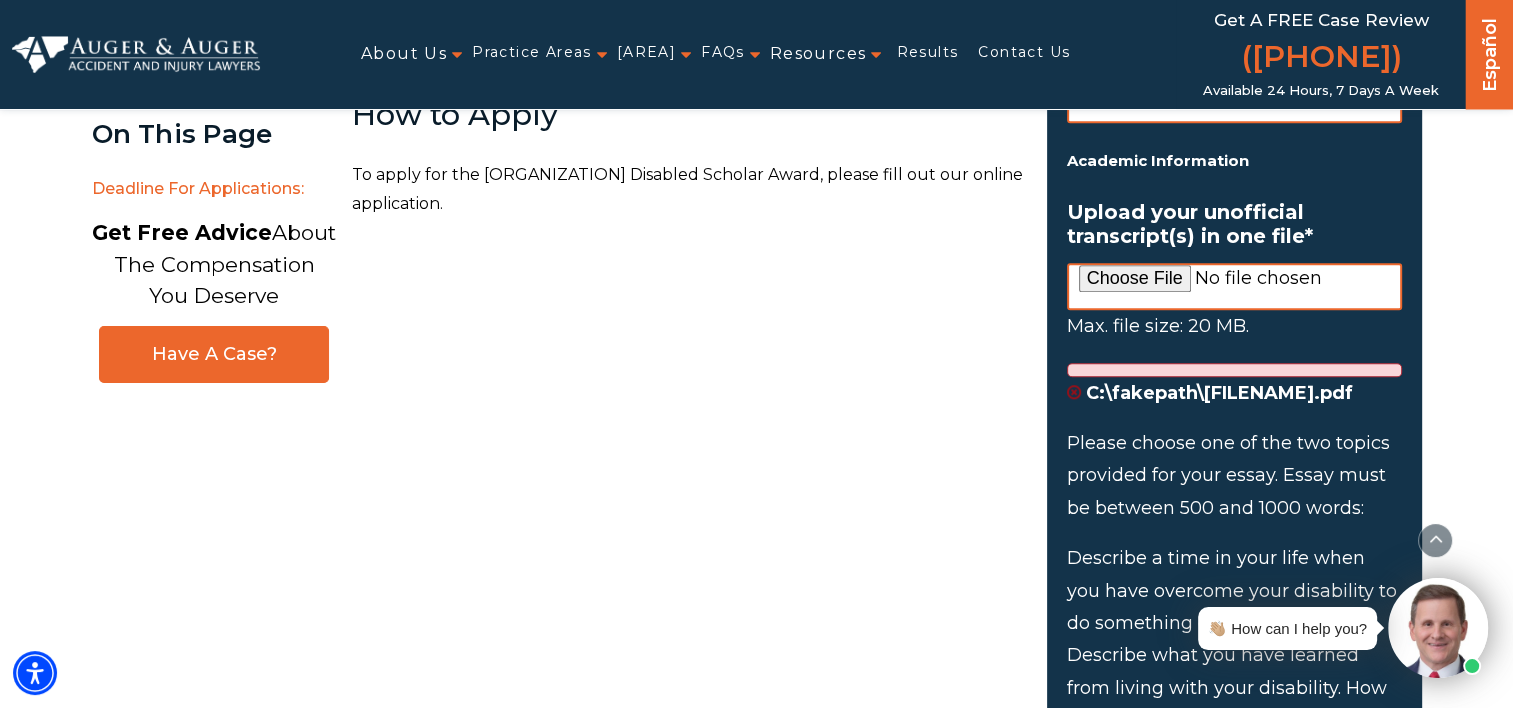 scroll, scrollTop: 1723, scrollLeft: 0, axis: vertical 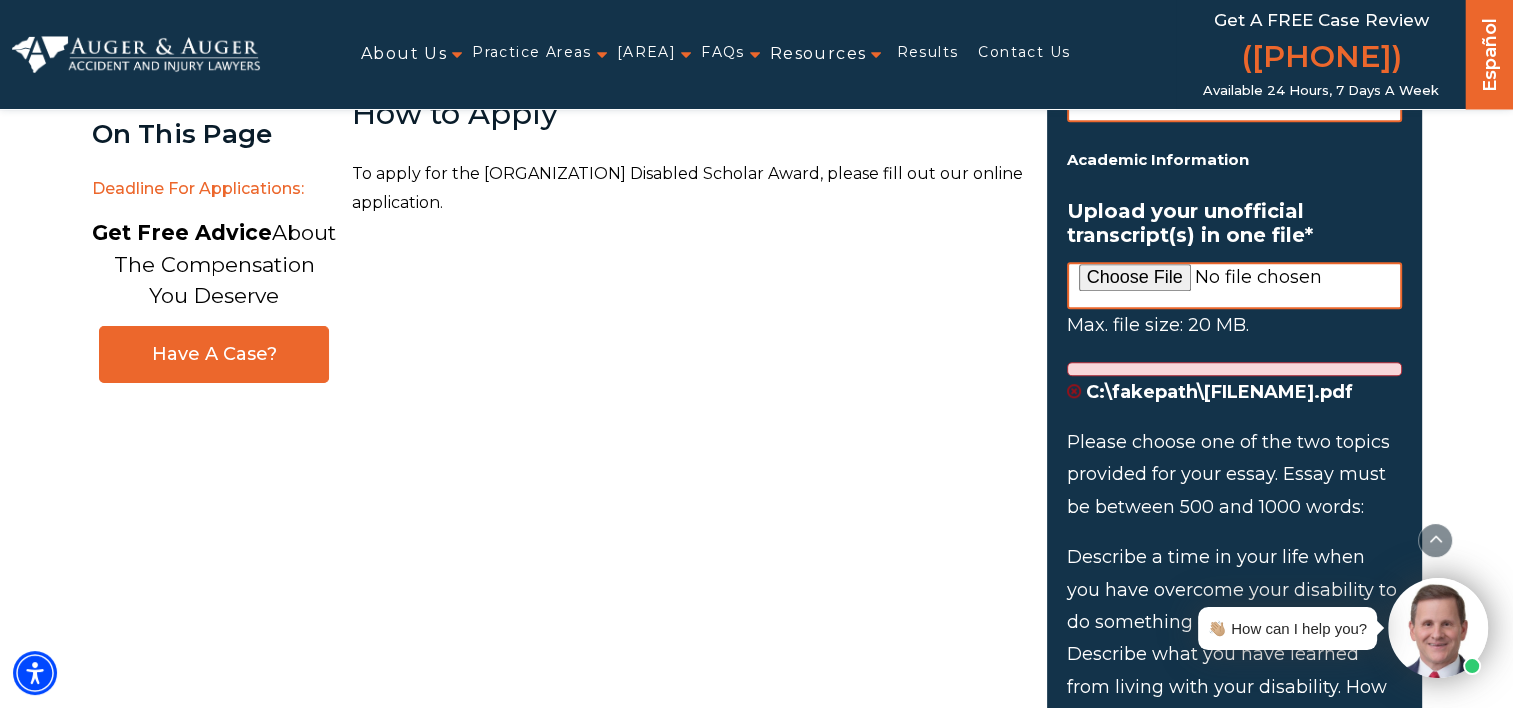 click at bounding box center (1074, 391) 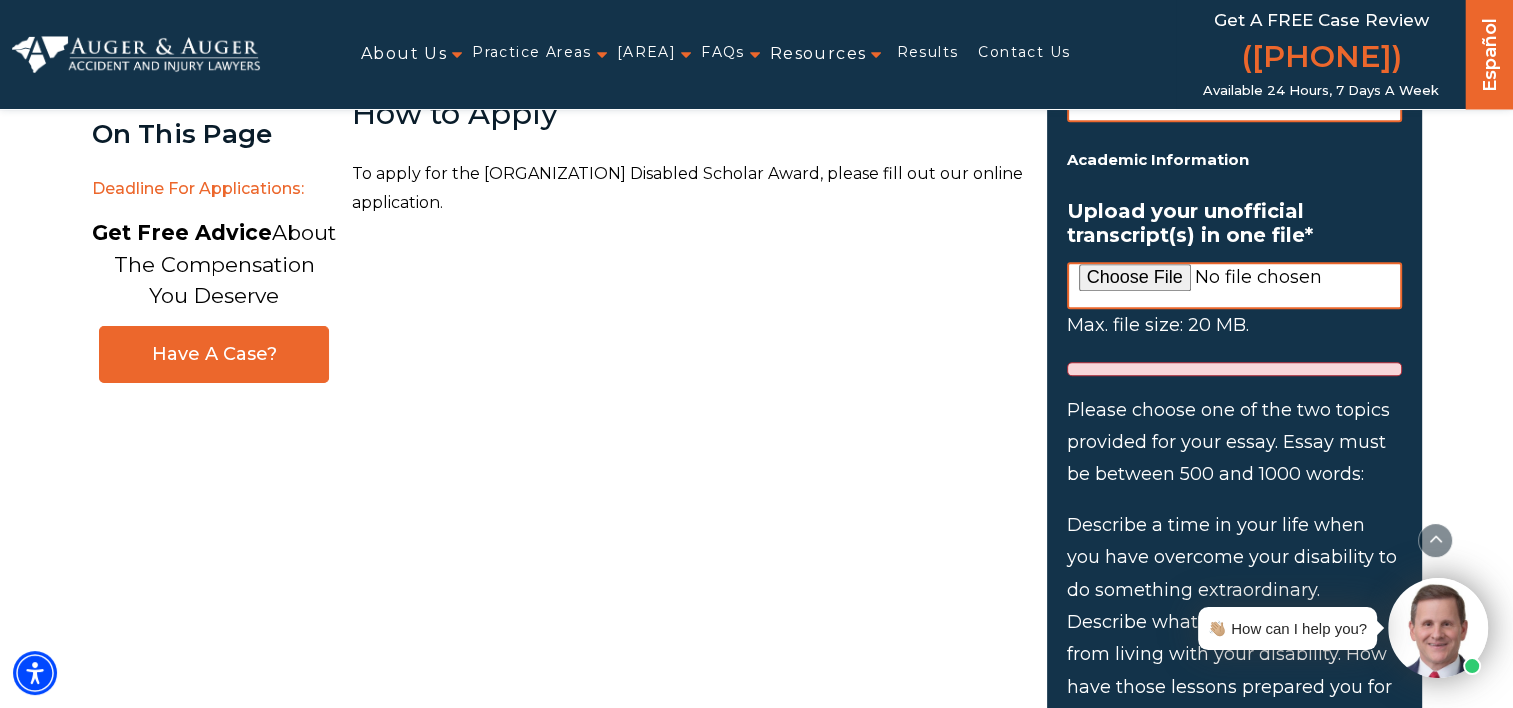 click on "Upload your unofficial transcript(s) in one file *" at bounding box center [1234, 285] 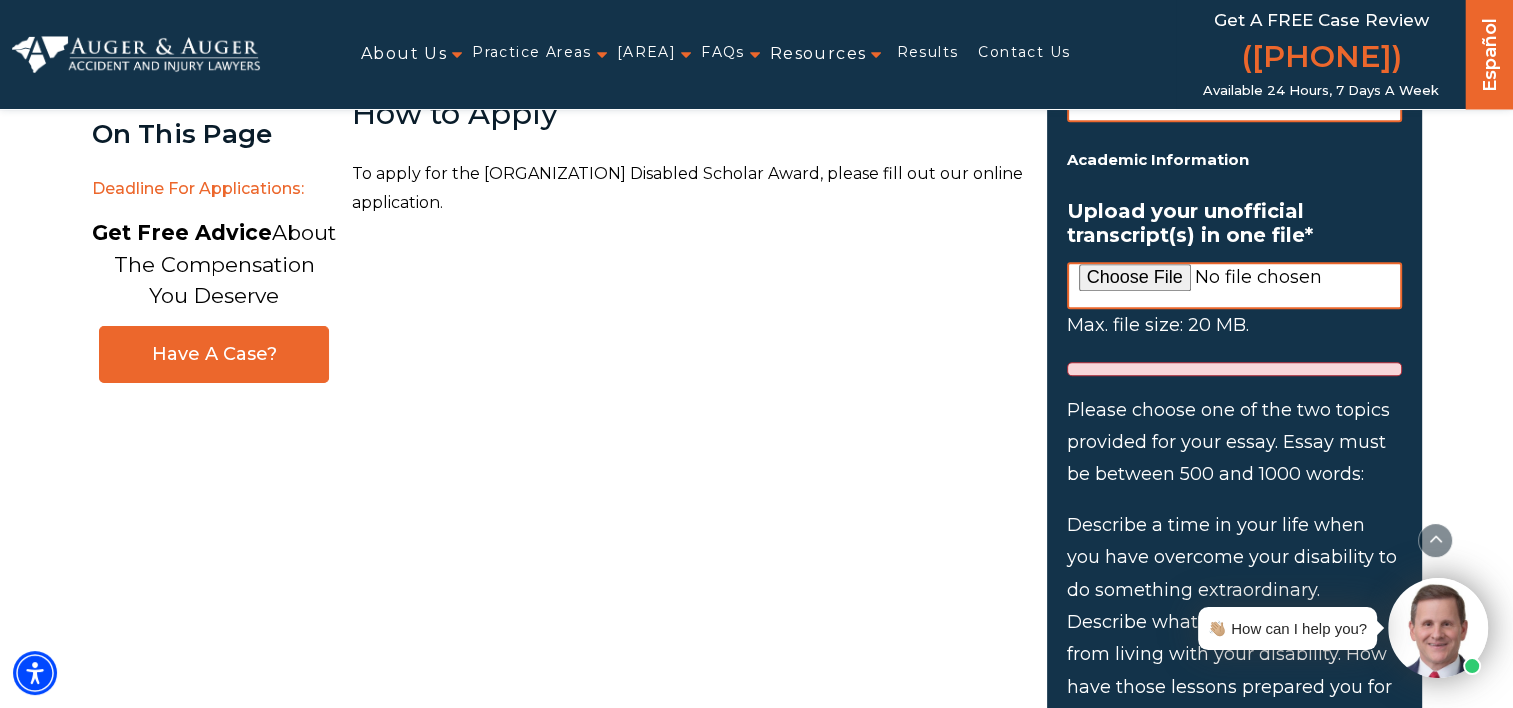 type on "C:\fakepath\[FILENAME].pdf" 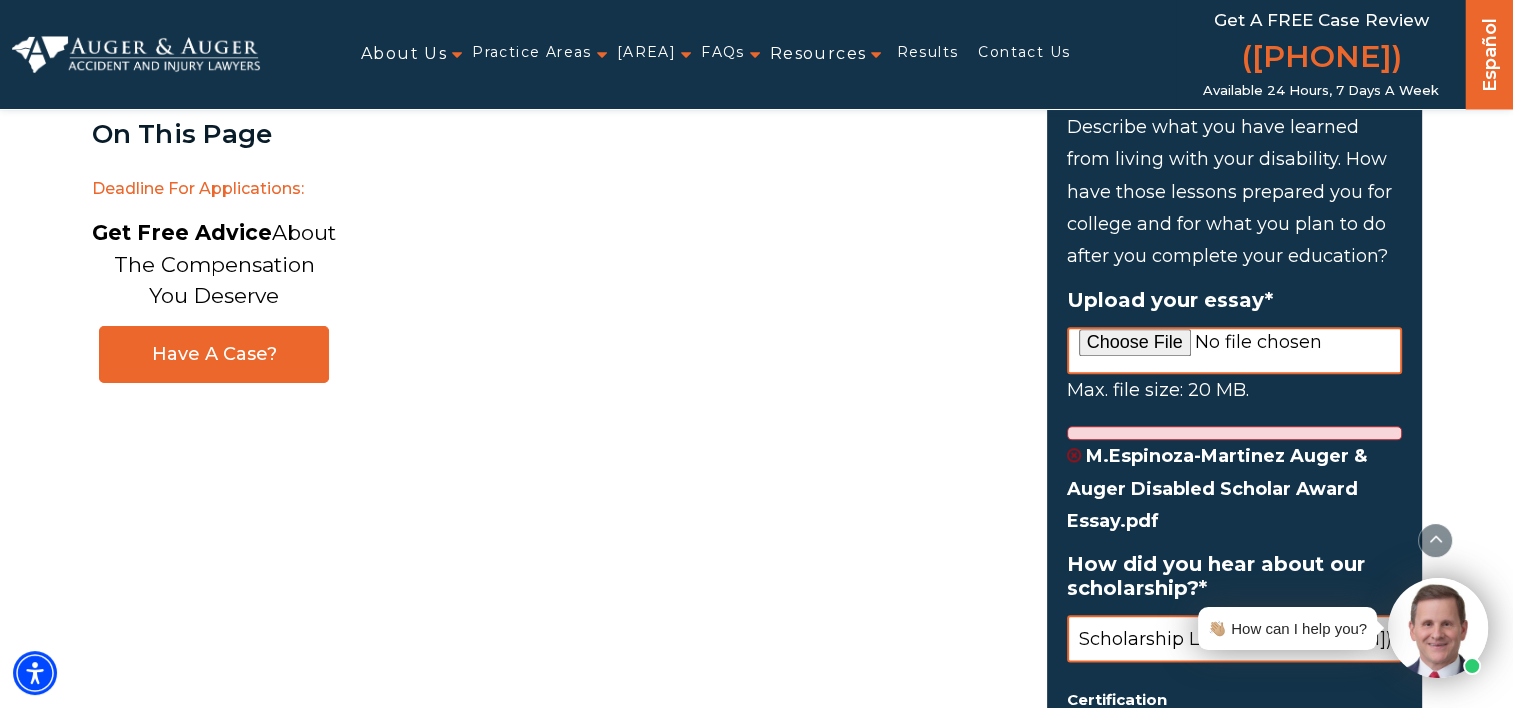 scroll, scrollTop: 2184, scrollLeft: 0, axis: vertical 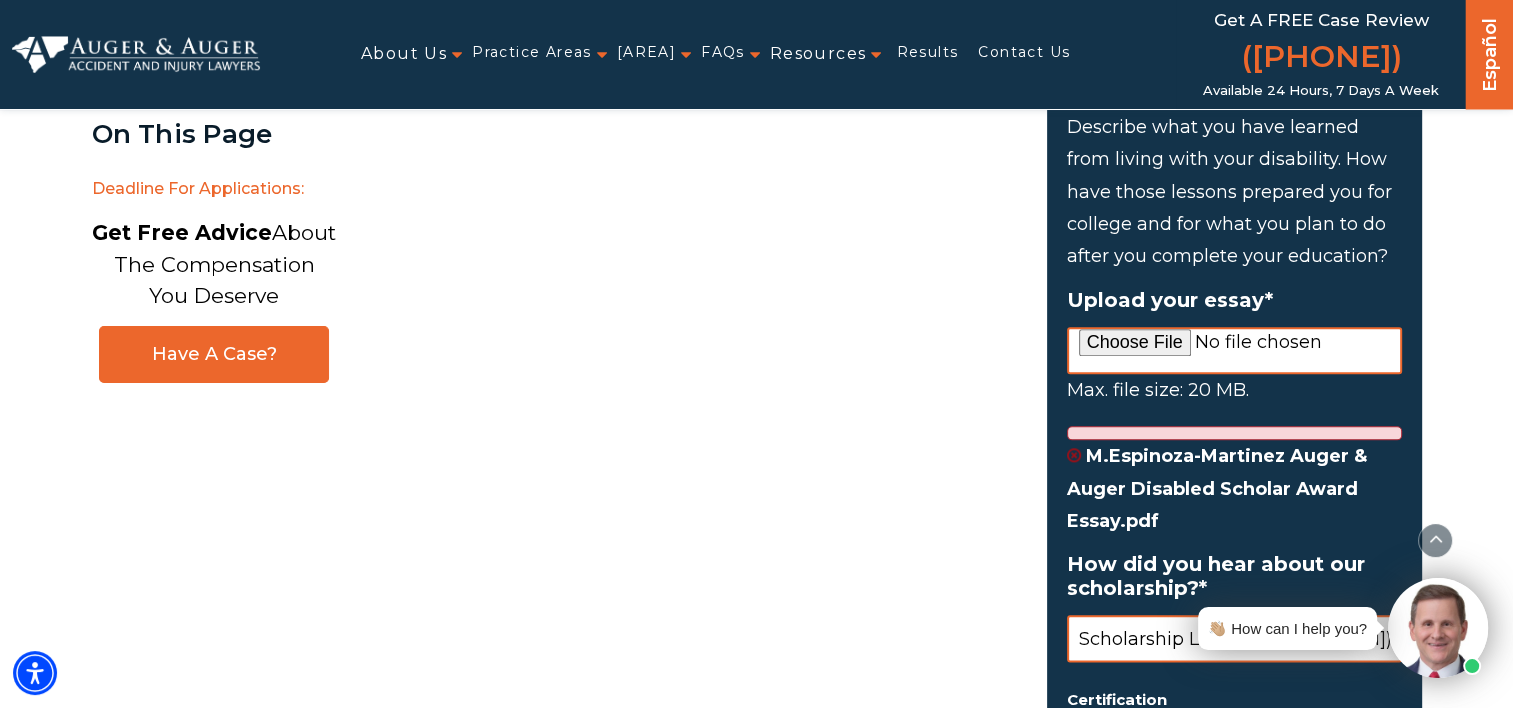 click on "Upload your essay *" at bounding box center (1234, 350) 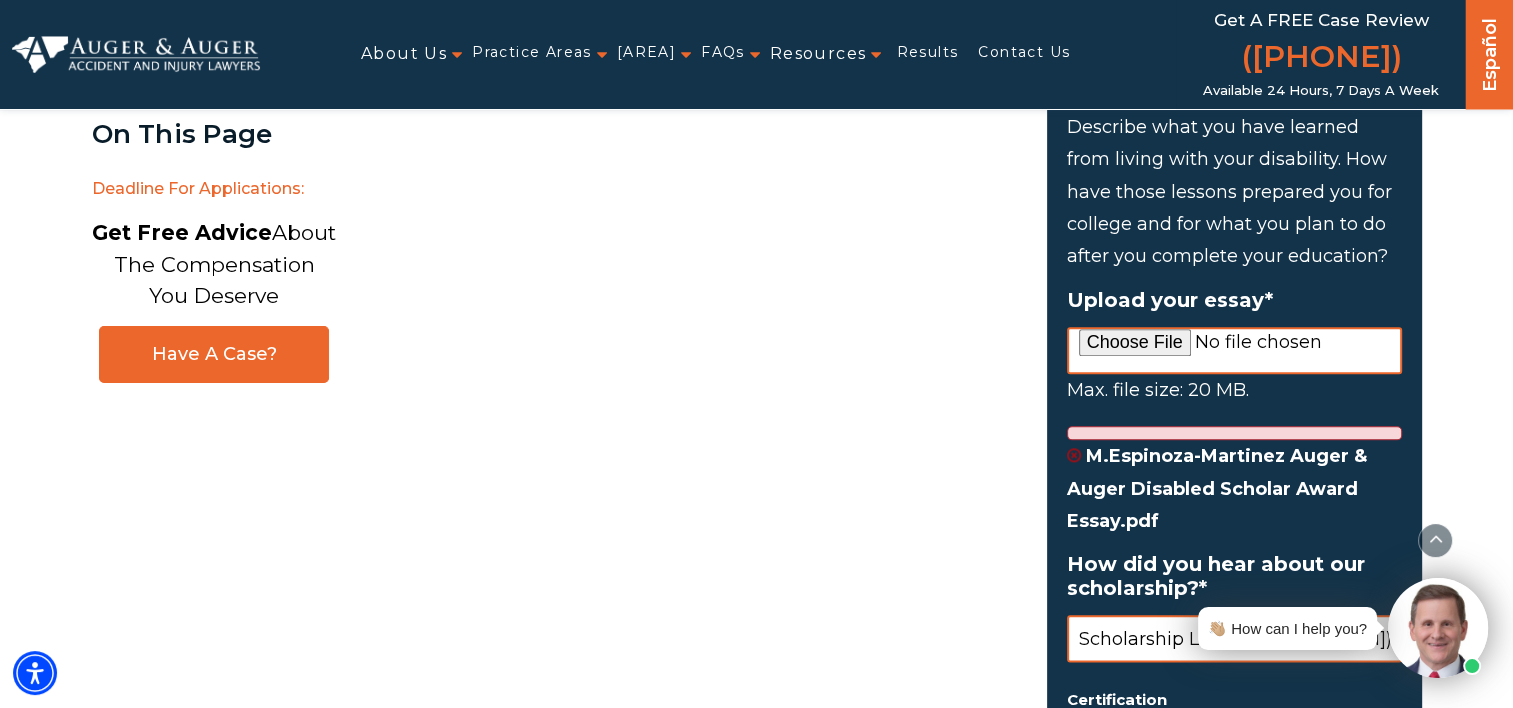 type on "C:\fakepath\[FILENAME].pdf" 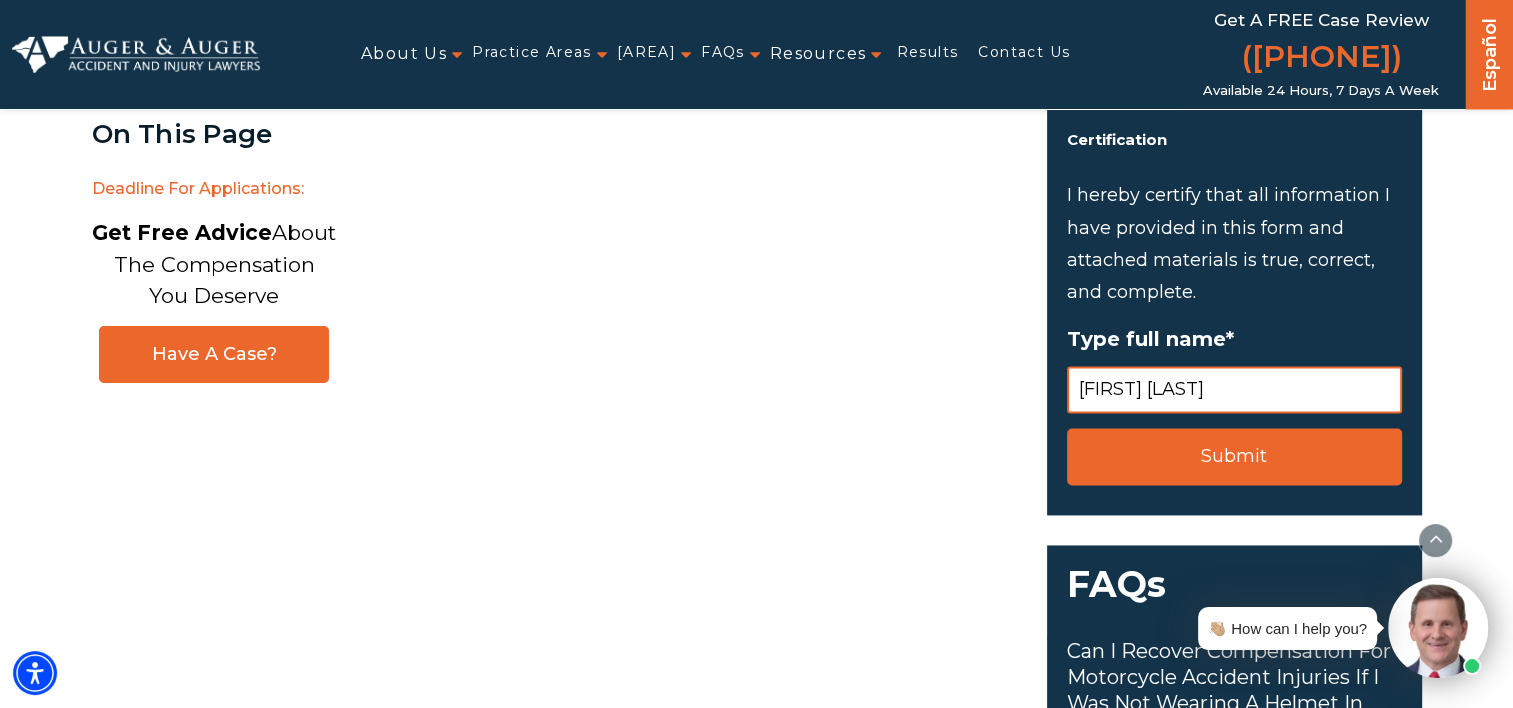 scroll, scrollTop: 2711, scrollLeft: 0, axis: vertical 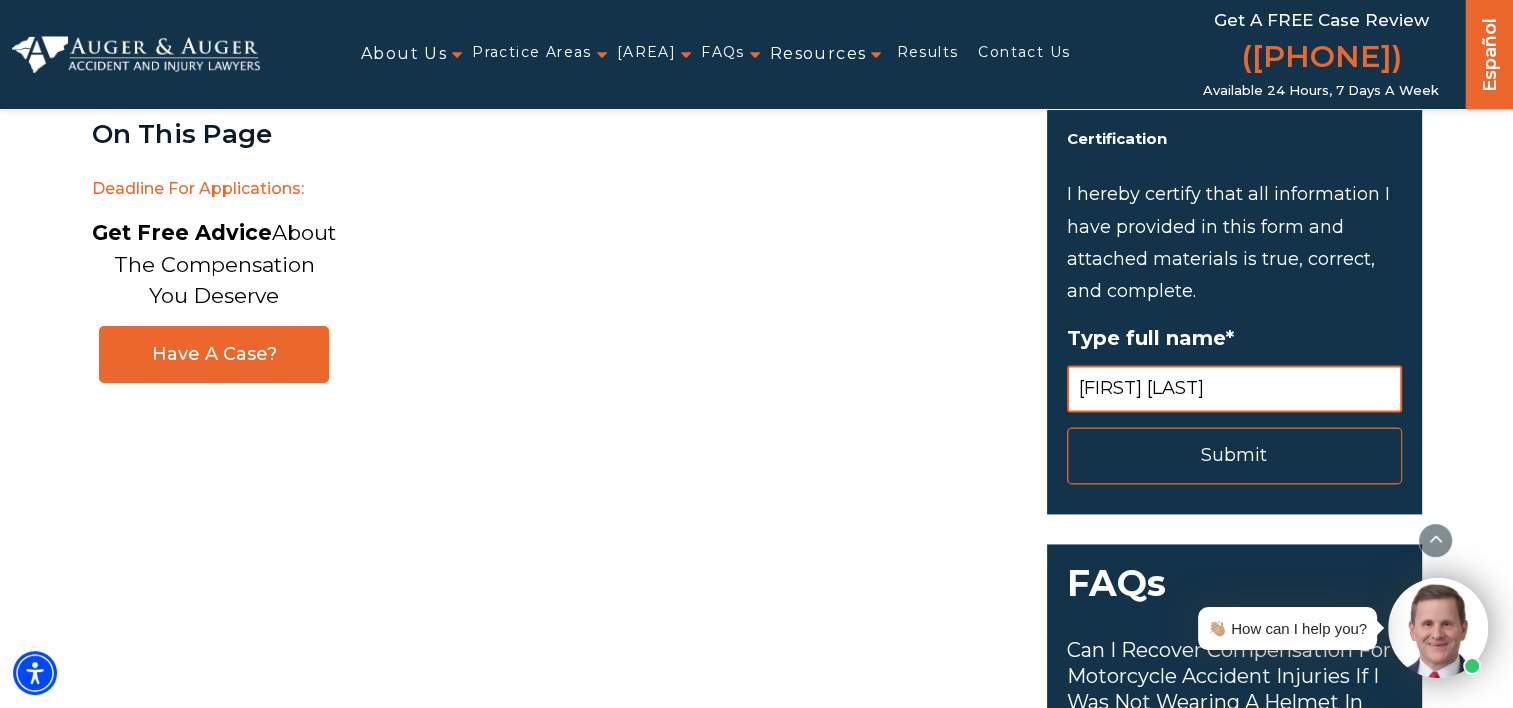 click on "Submit" at bounding box center (1234, 455) 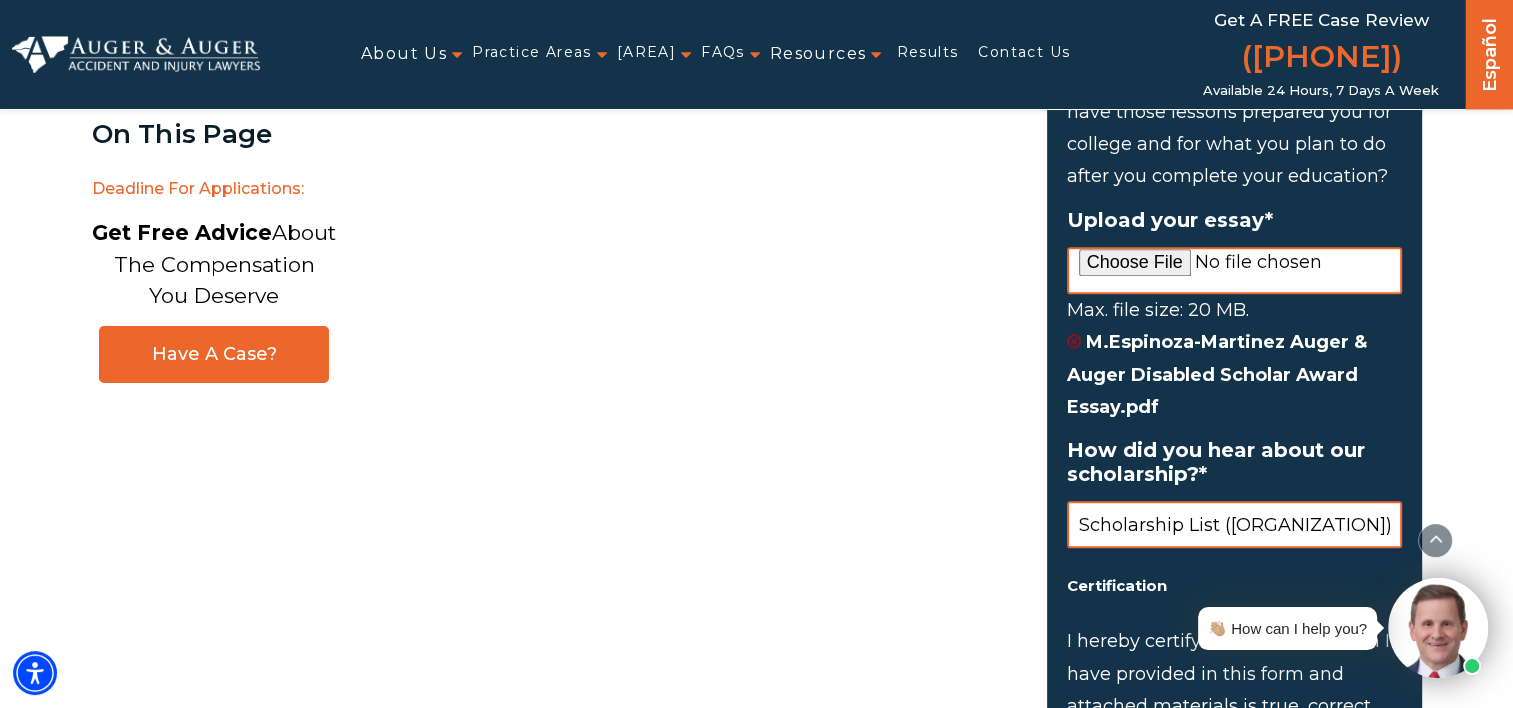 scroll, scrollTop: 2263, scrollLeft: 0, axis: vertical 